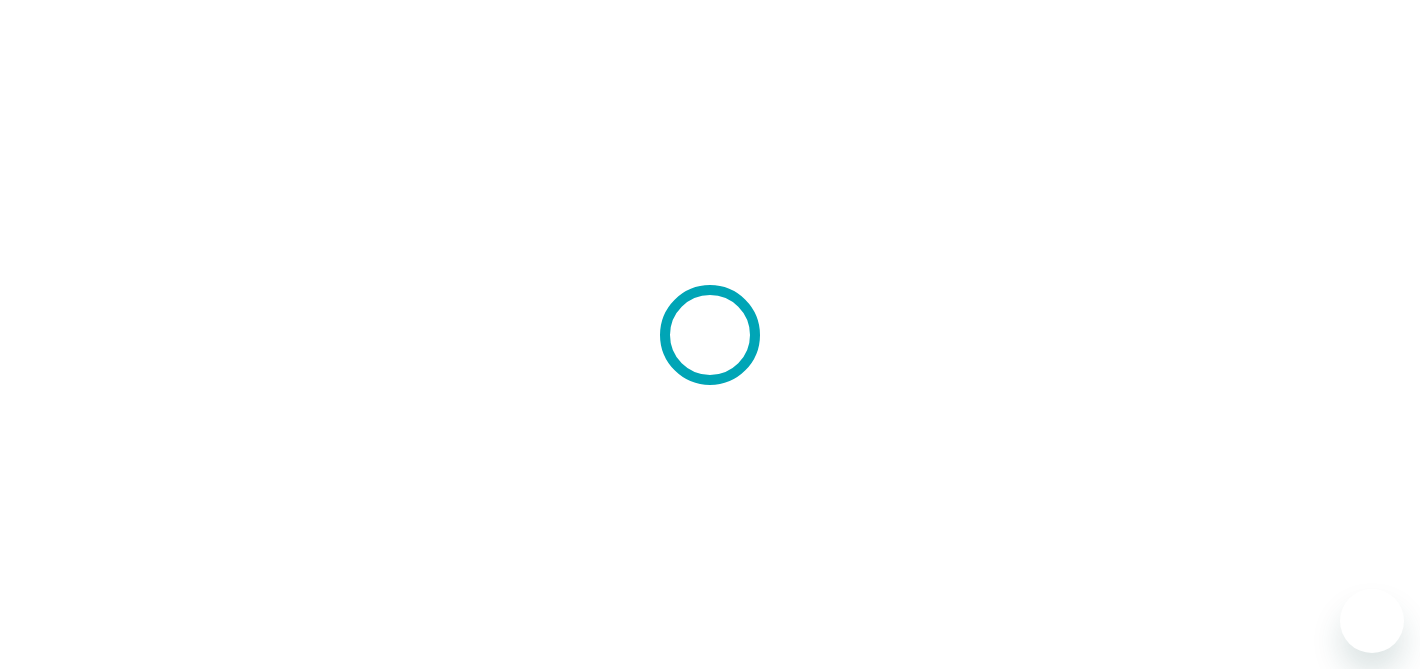 scroll, scrollTop: 0, scrollLeft: 0, axis: both 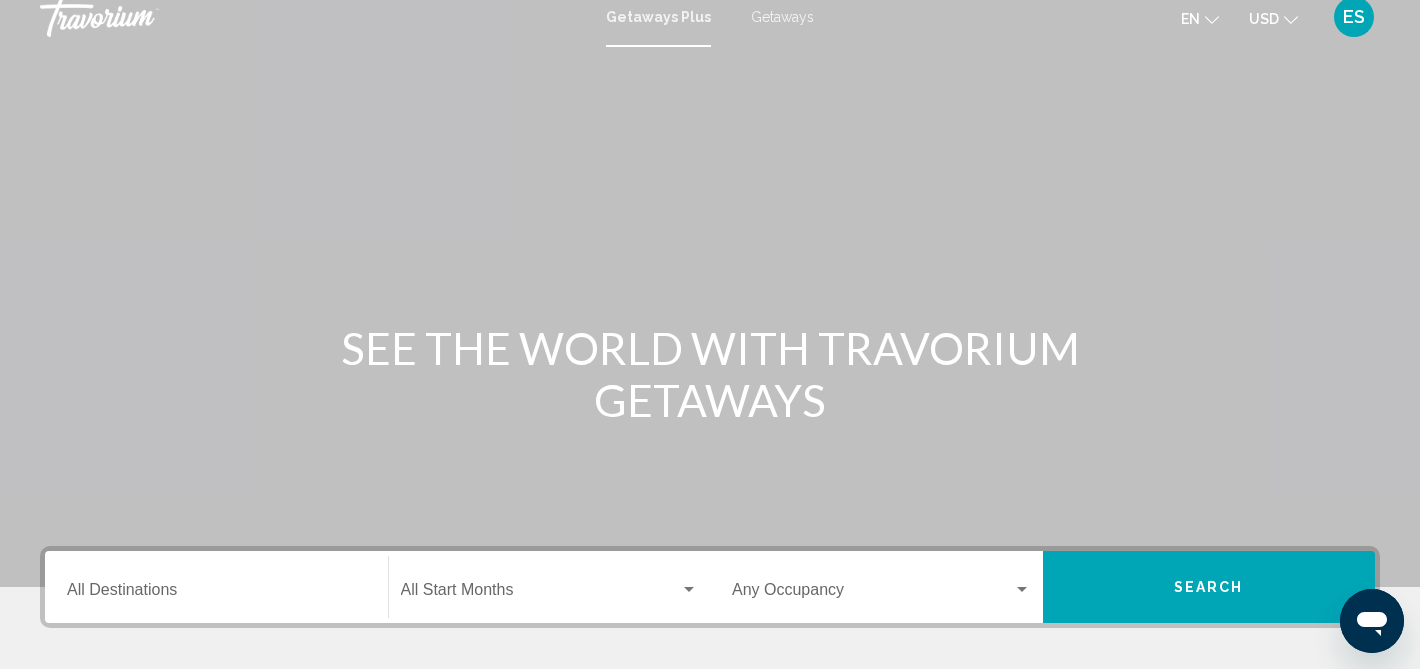 click 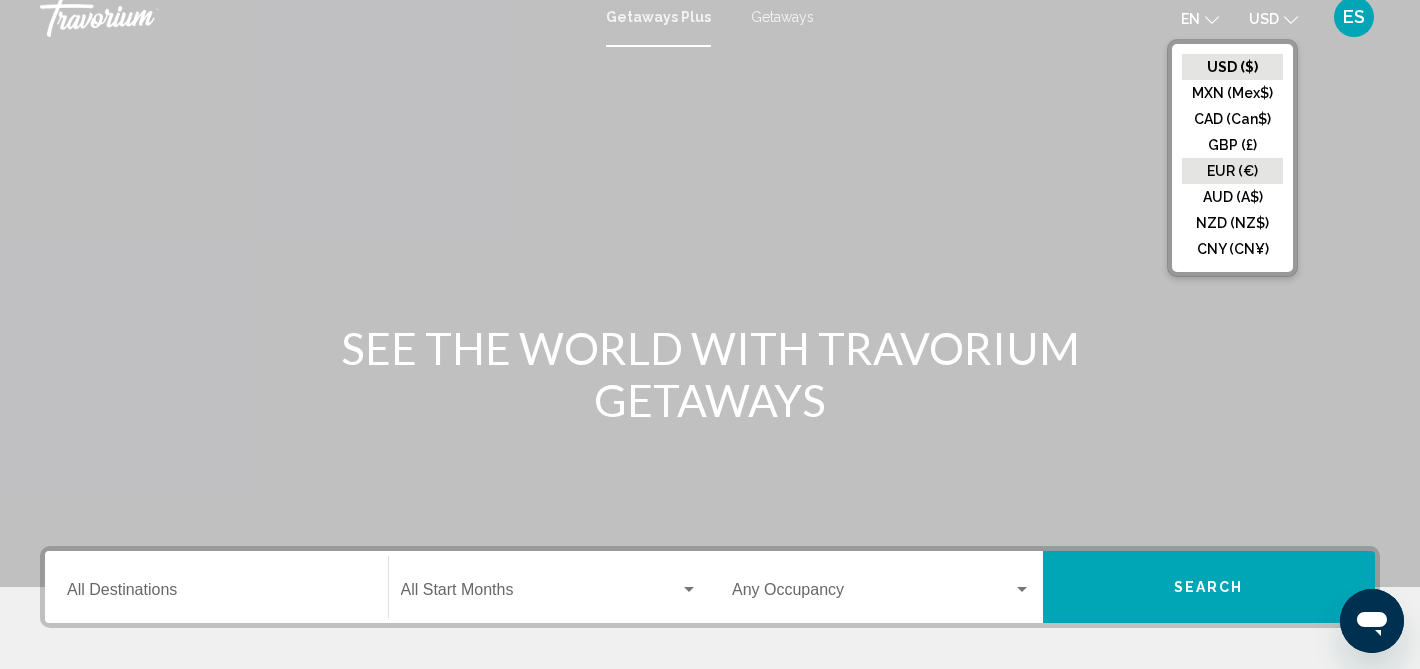 click on "EUR (€)" 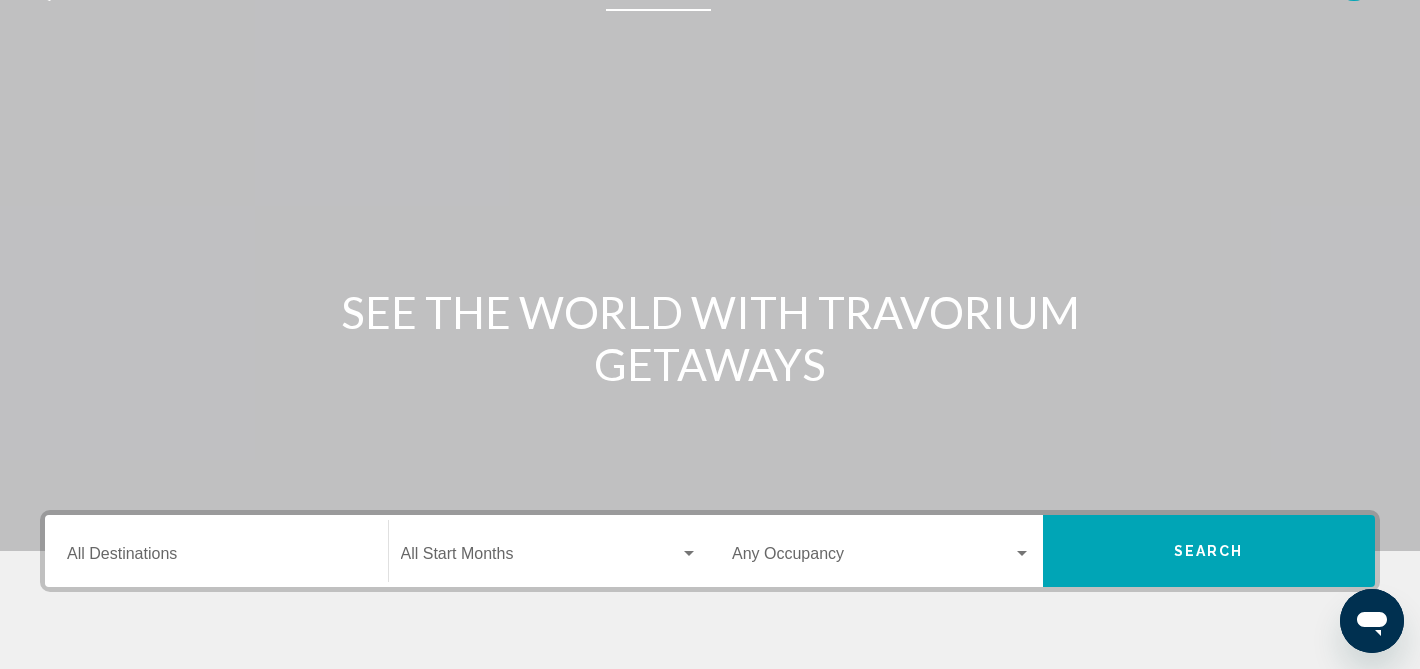 scroll, scrollTop: 63, scrollLeft: 0, axis: vertical 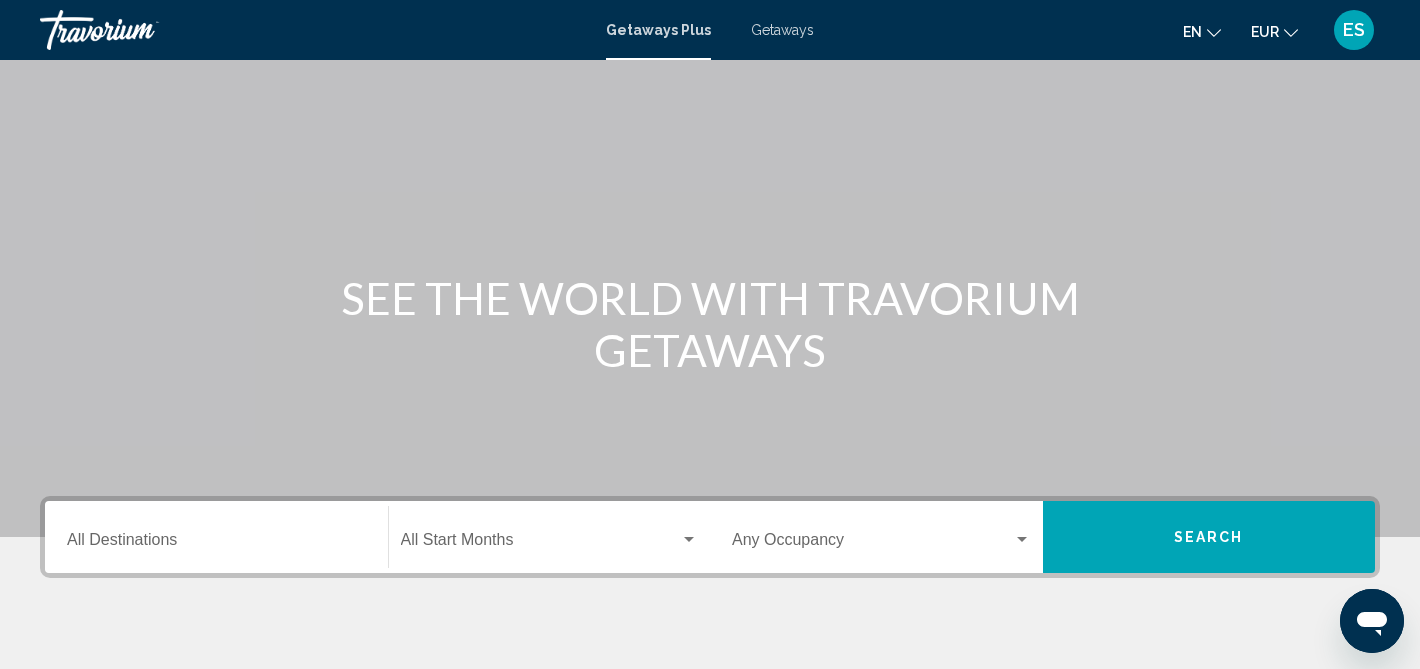 click on "Destination All Destinations" at bounding box center [216, 544] 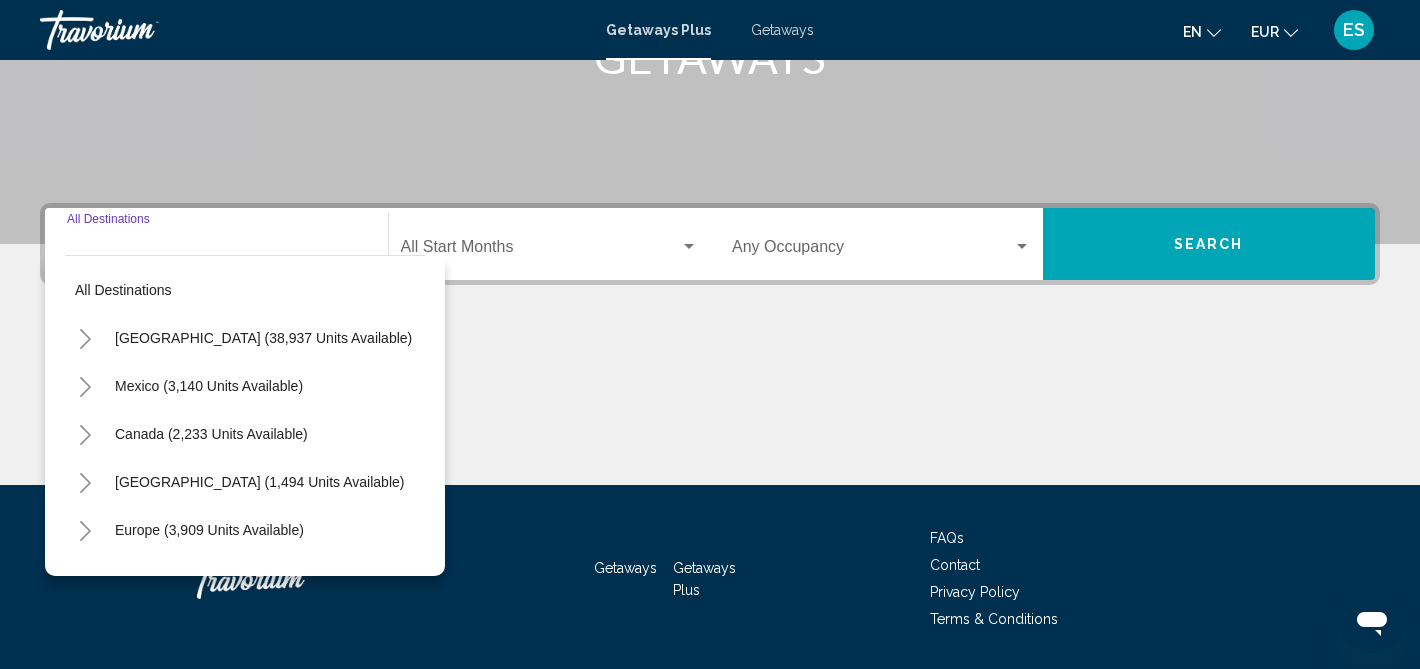 scroll, scrollTop: 416, scrollLeft: 0, axis: vertical 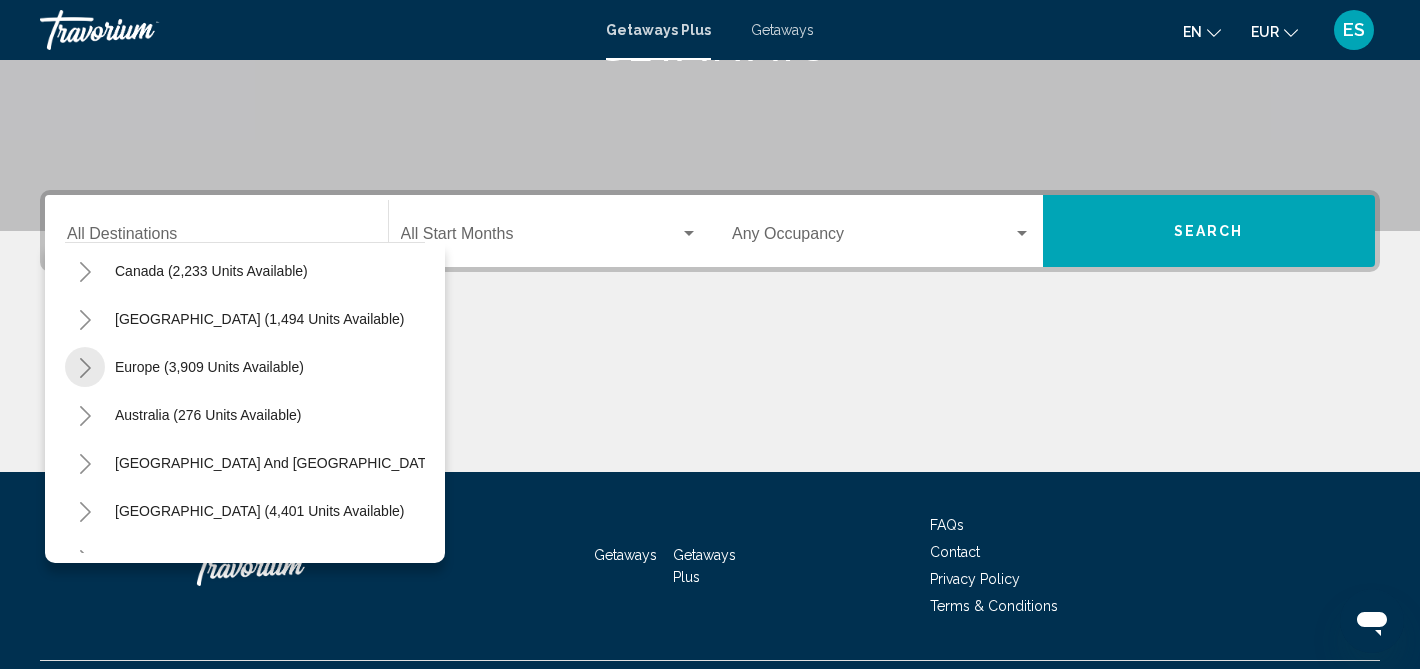 click 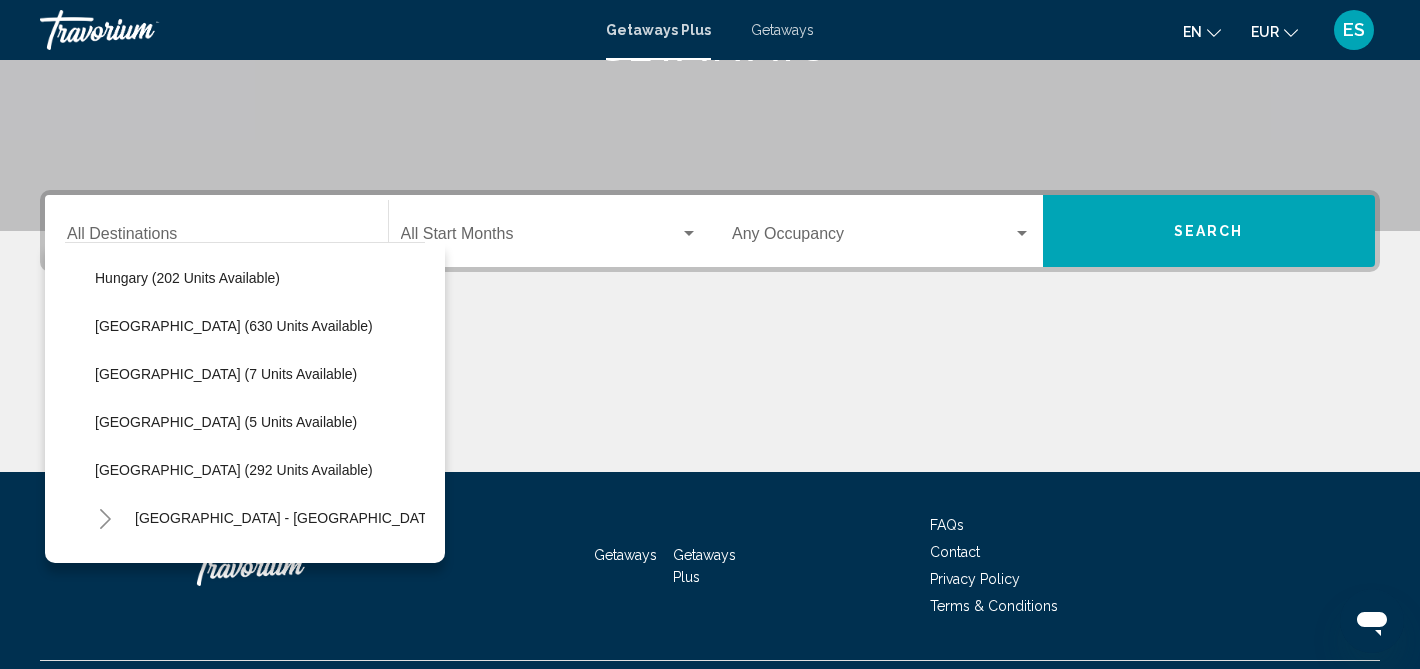 scroll, scrollTop: 478, scrollLeft: 0, axis: vertical 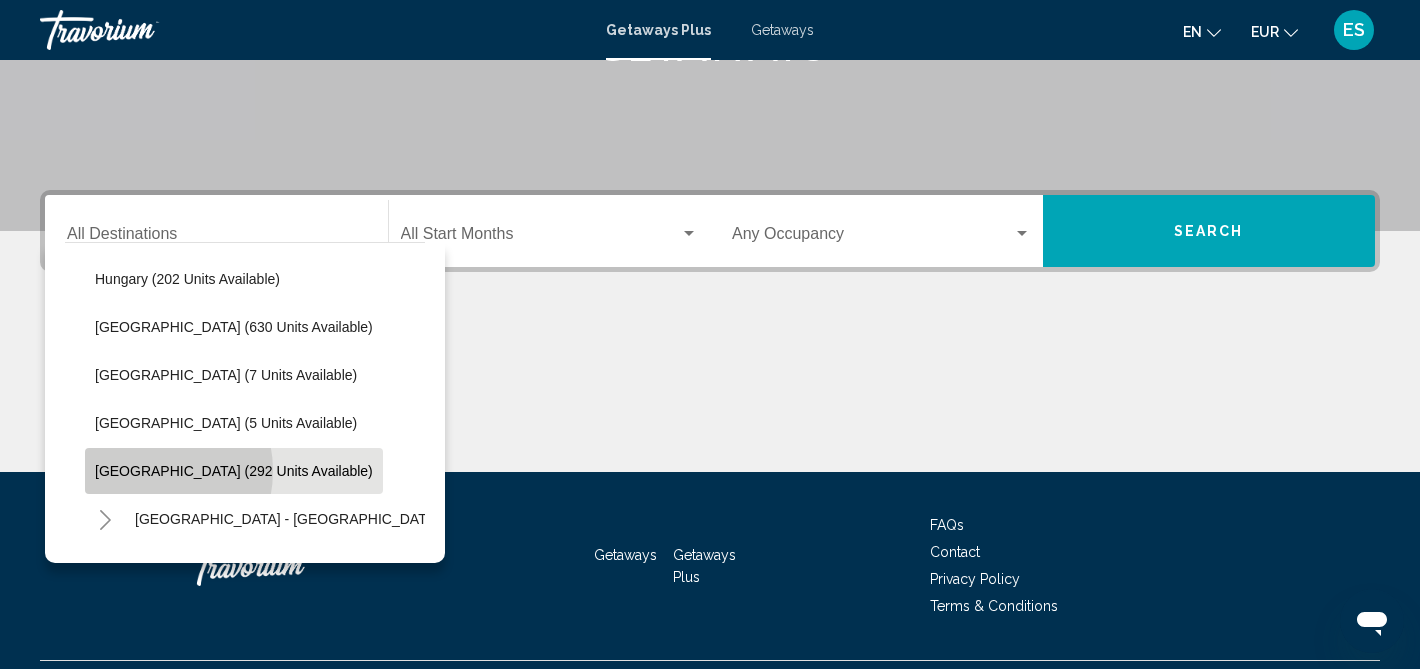 click on "[GEOGRAPHIC_DATA] (292 units available)" 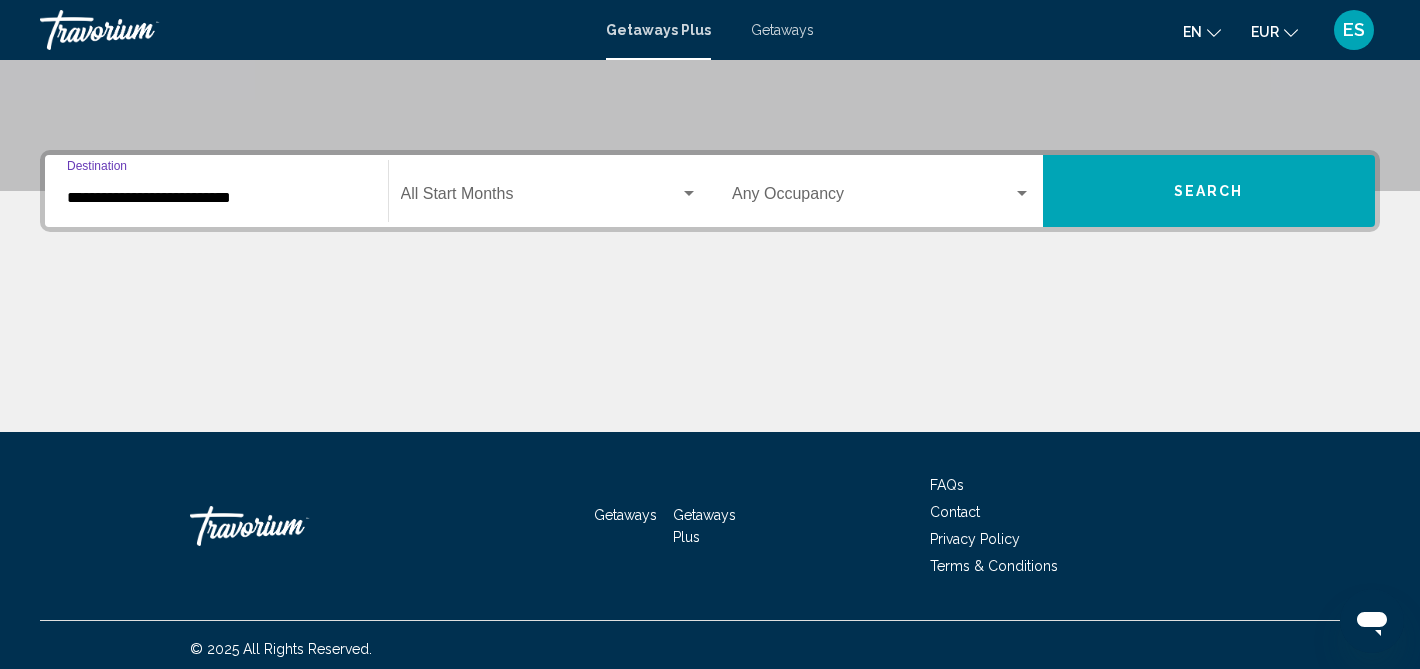 scroll, scrollTop: 417, scrollLeft: 0, axis: vertical 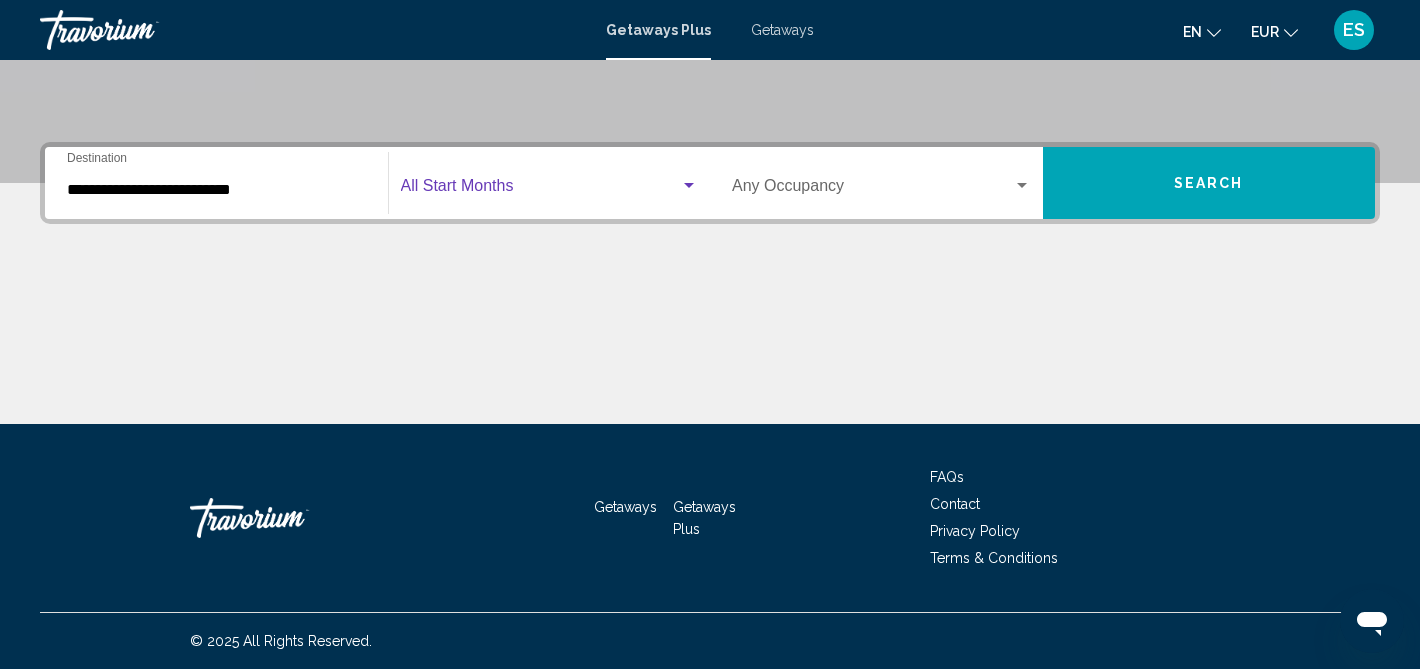 click at bounding box center [541, 190] 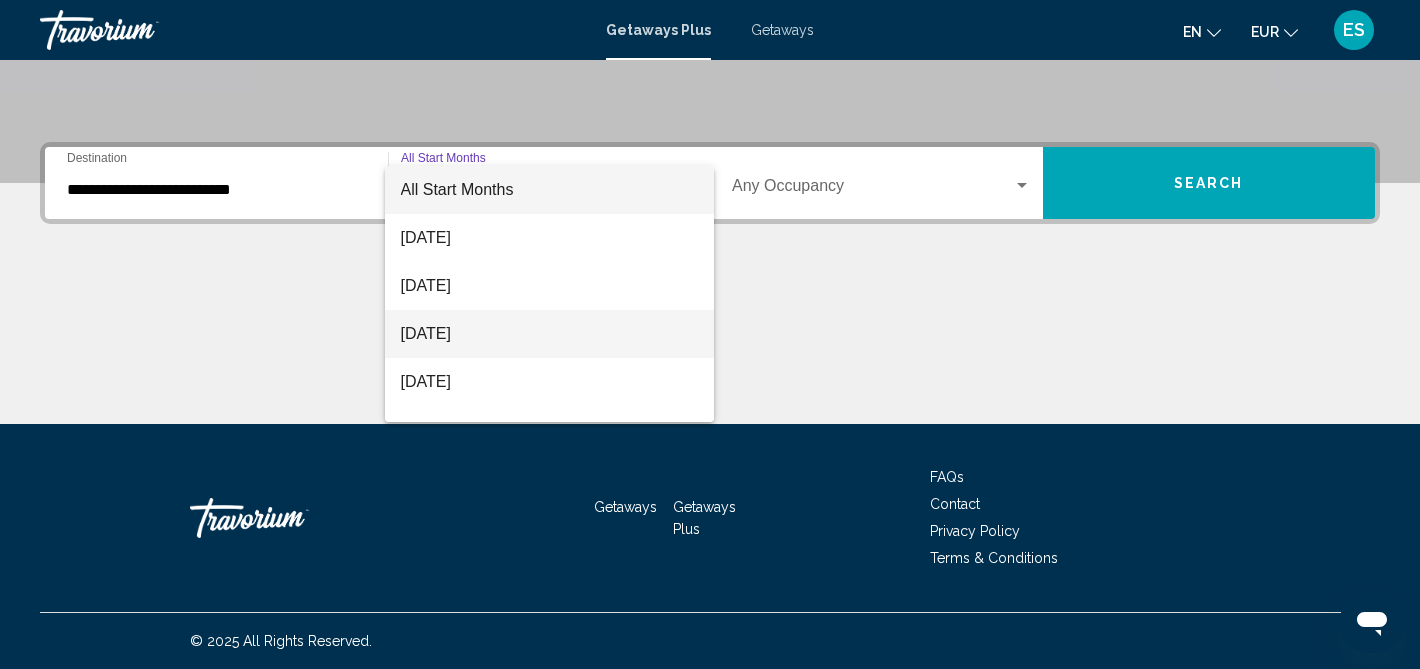 click on "[DATE]" at bounding box center [550, 334] 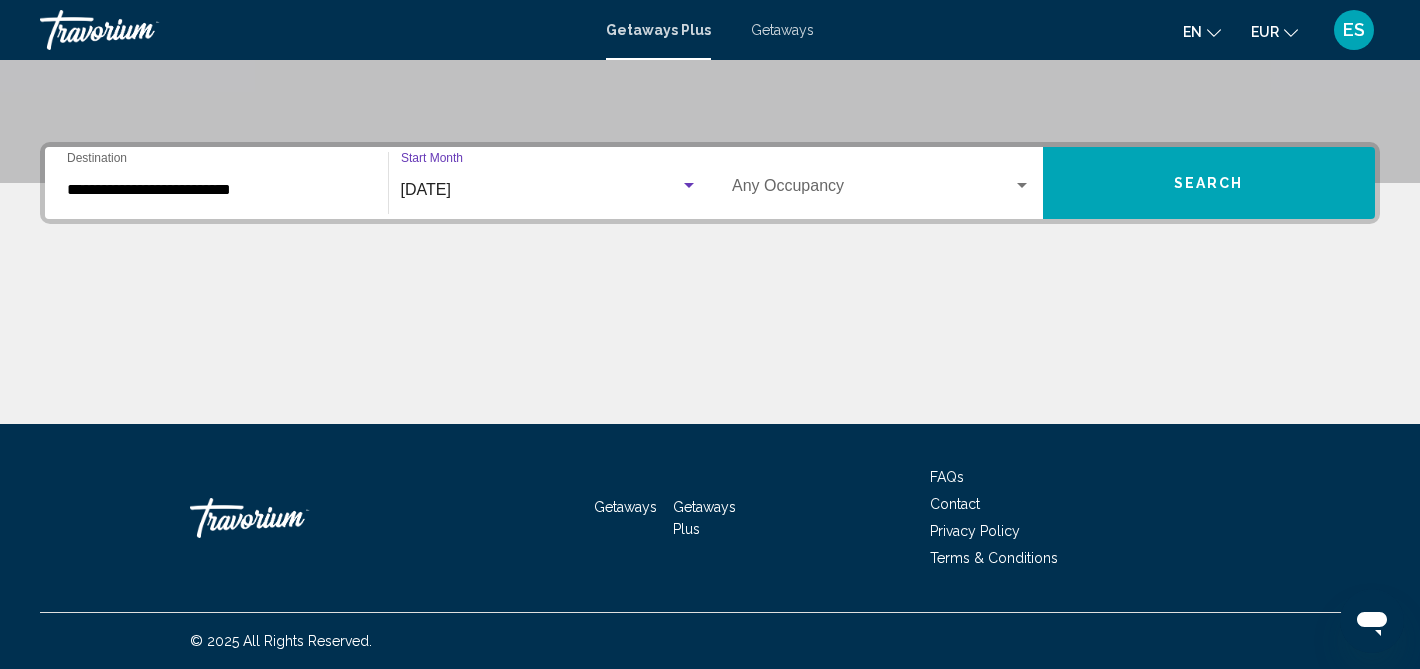 click on "Occupancy Any Occupancy" at bounding box center (881, 183) 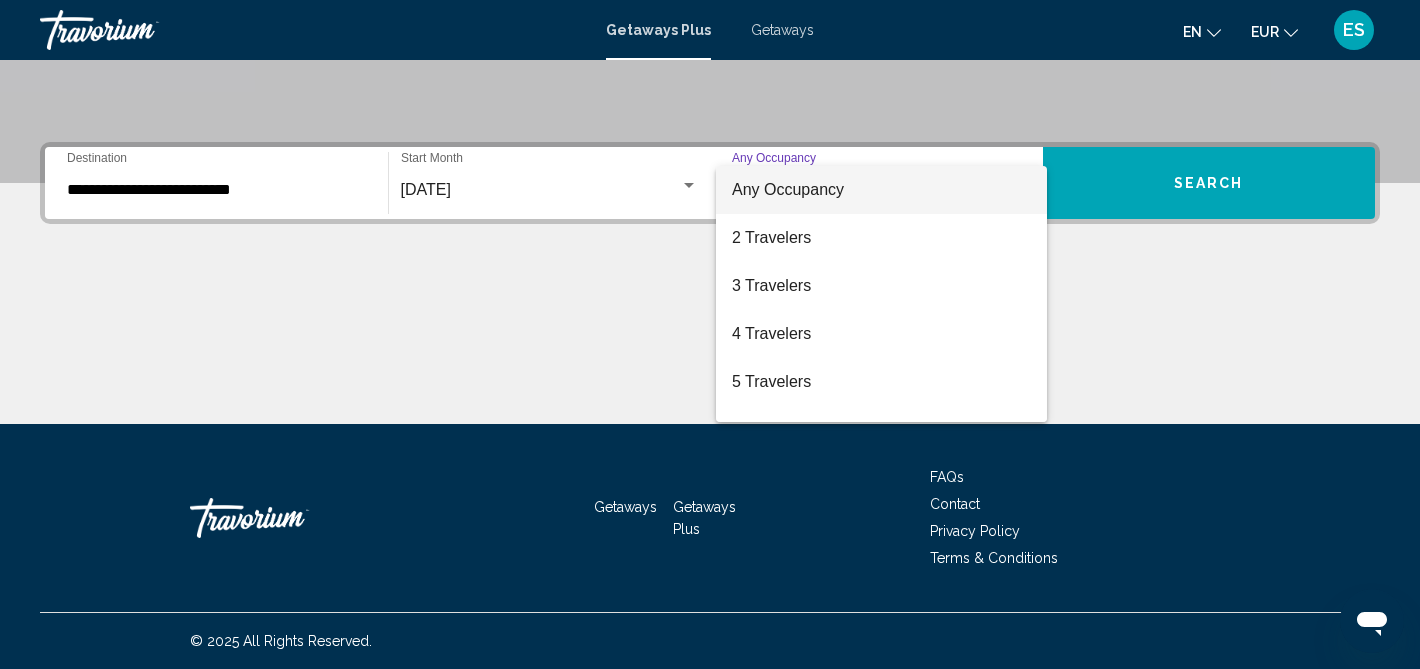 click at bounding box center (710, 334) 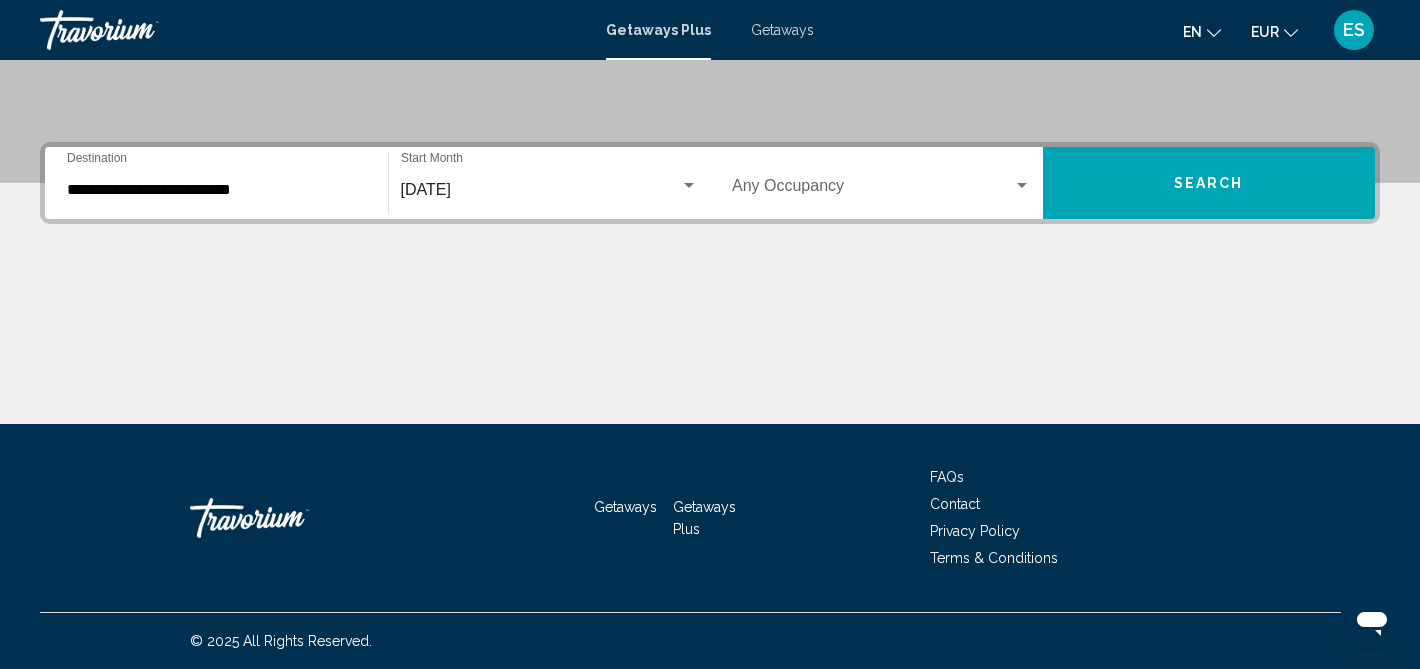 click on "Search" at bounding box center (1209, 183) 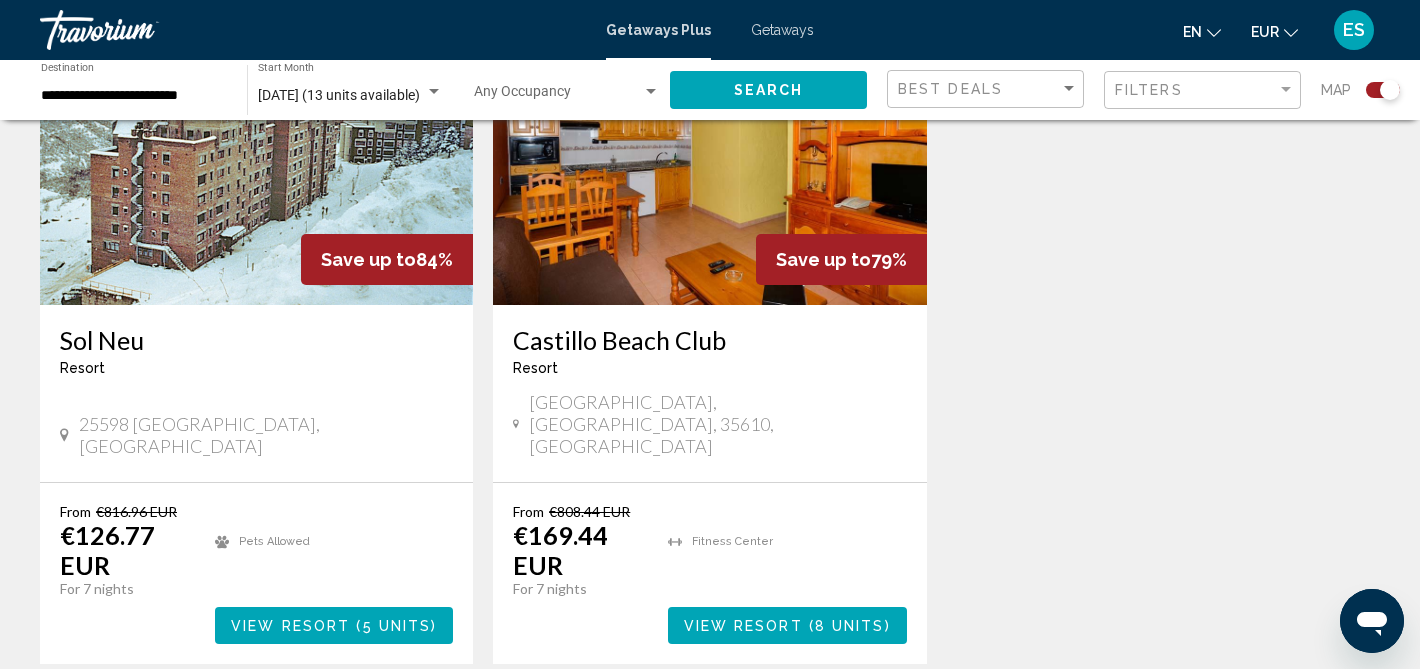 scroll, scrollTop: 771, scrollLeft: 0, axis: vertical 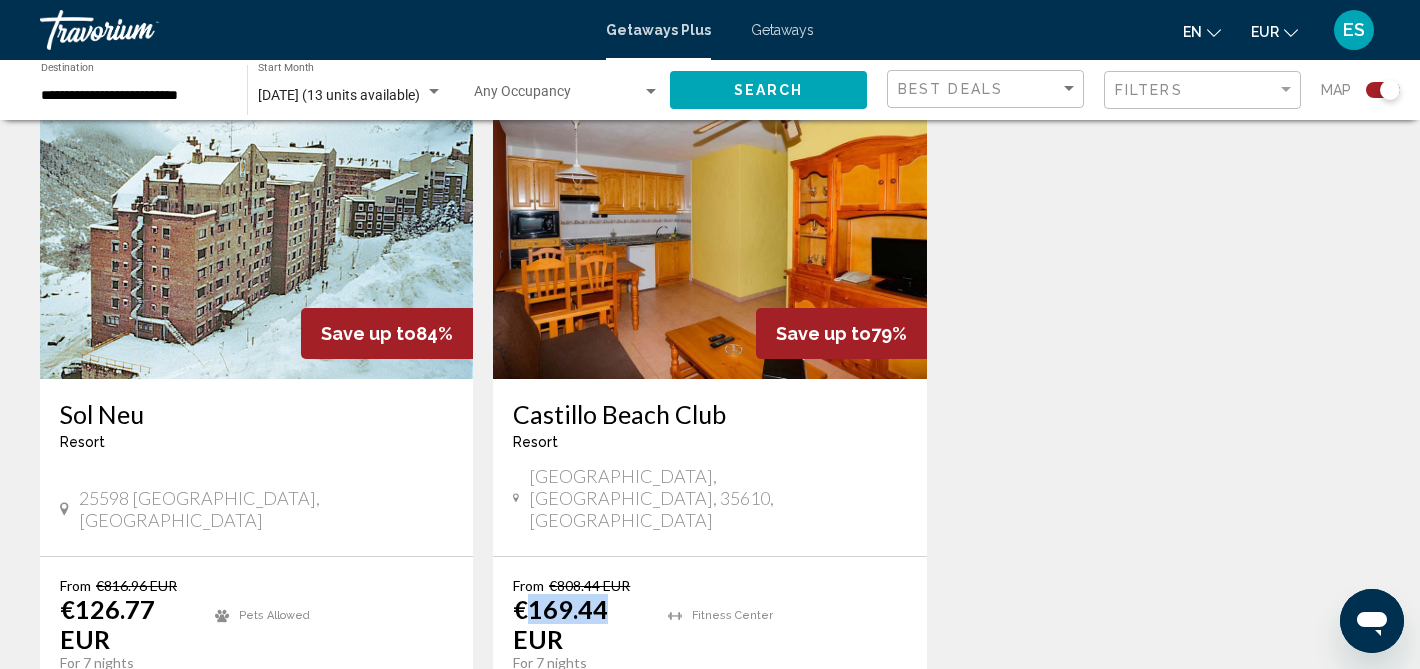 drag, startPoint x: 530, startPoint y: 562, endPoint x: 603, endPoint y: 565, distance: 73.061615 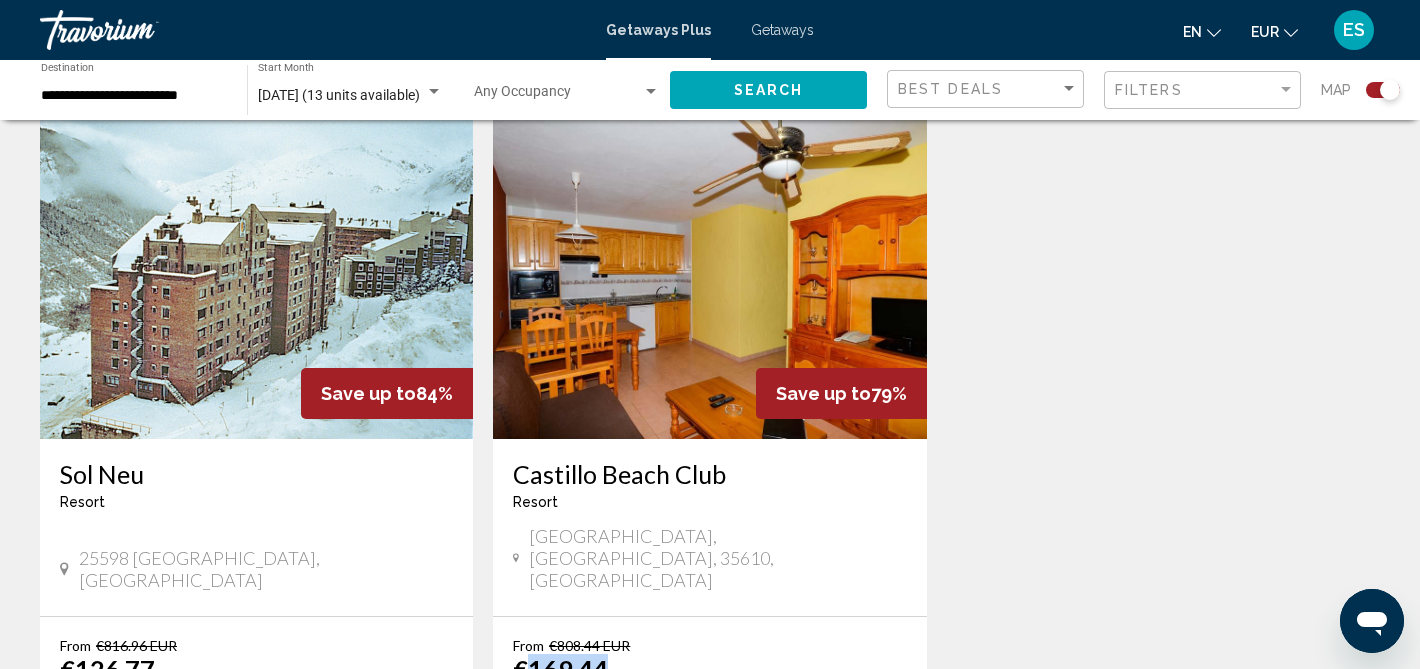 scroll, scrollTop: 708, scrollLeft: 0, axis: vertical 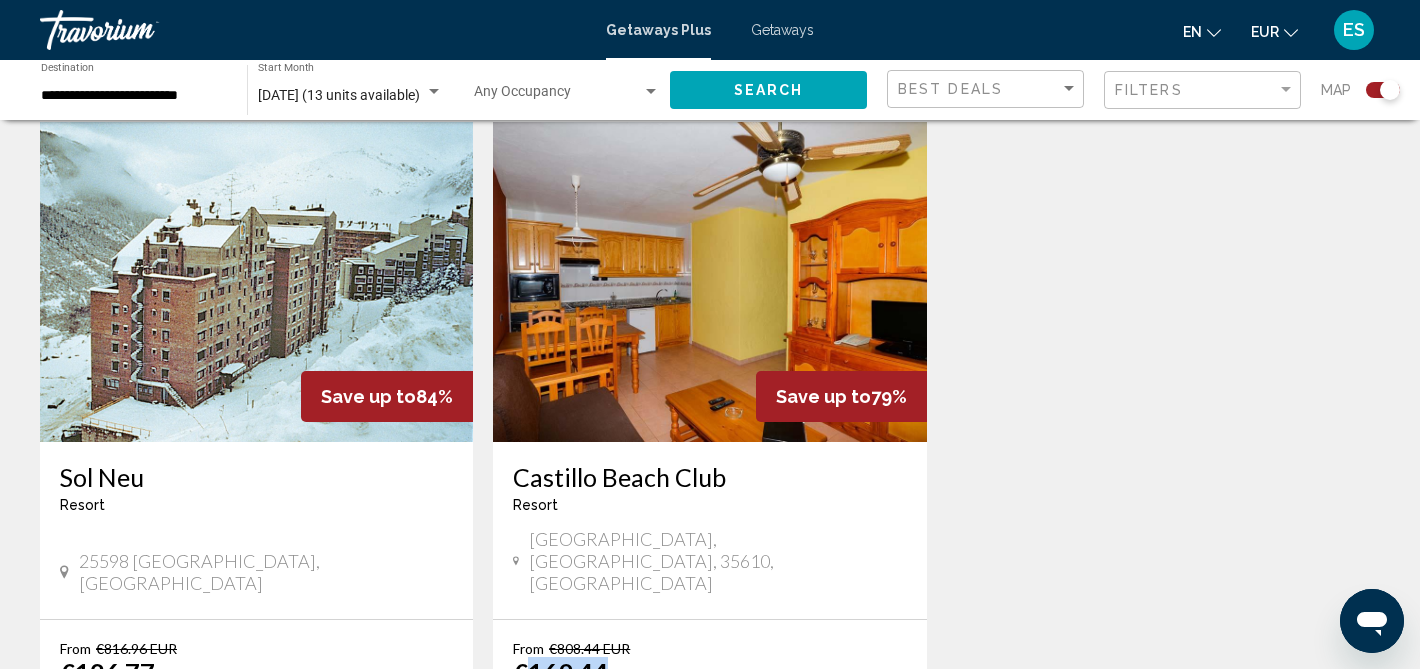 click on "Castillo Beach Club" at bounding box center (709, 477) 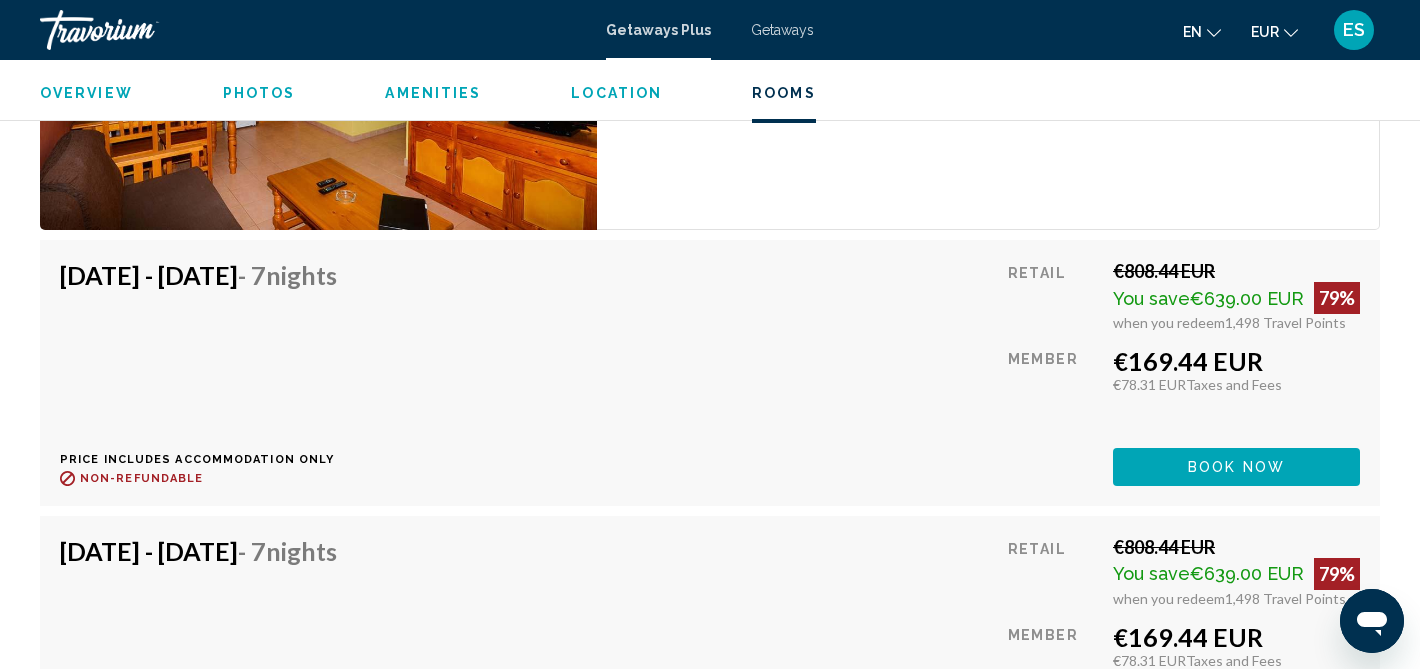 scroll, scrollTop: 3432, scrollLeft: 0, axis: vertical 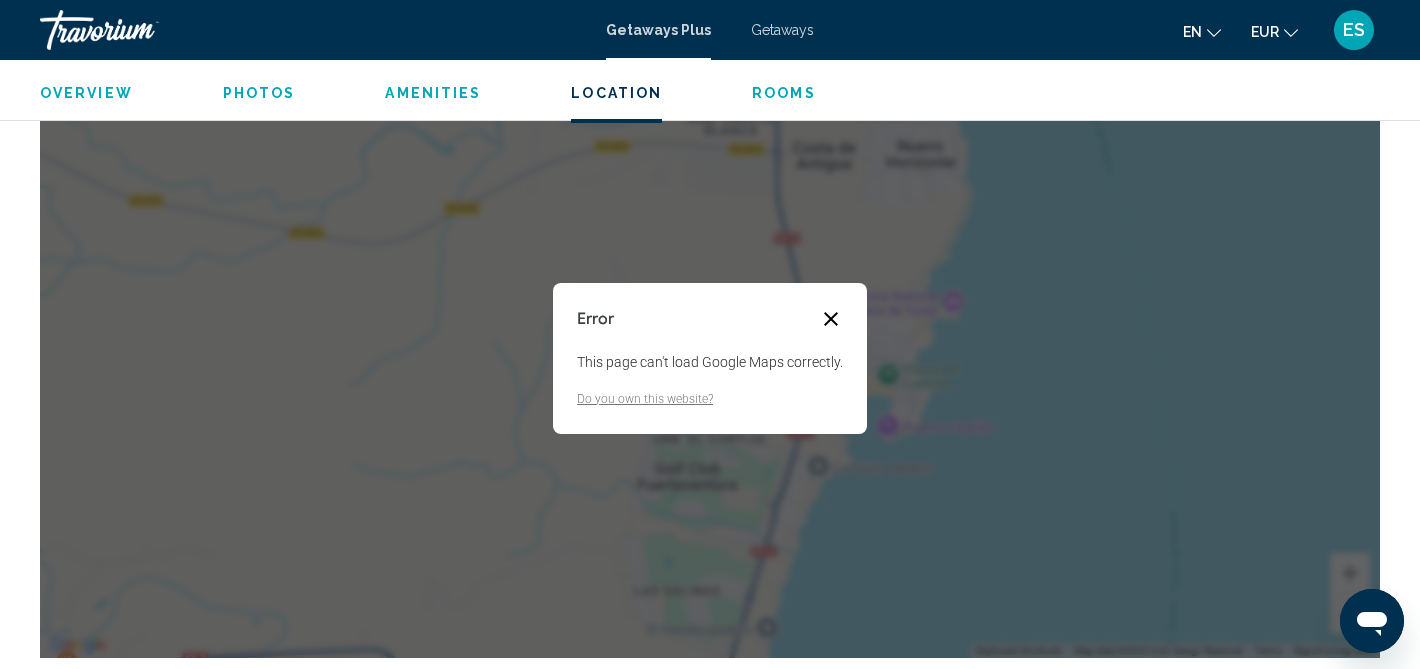 click at bounding box center (831, 319) 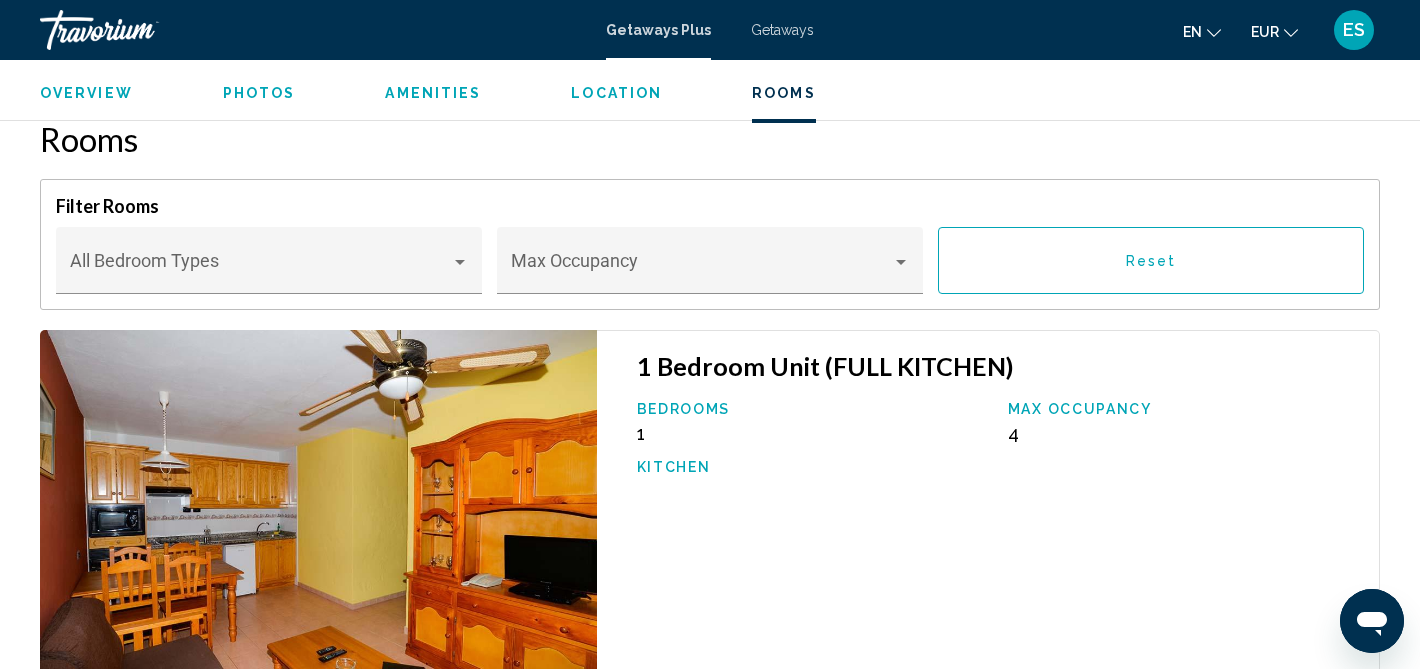 scroll, scrollTop: 2971, scrollLeft: 0, axis: vertical 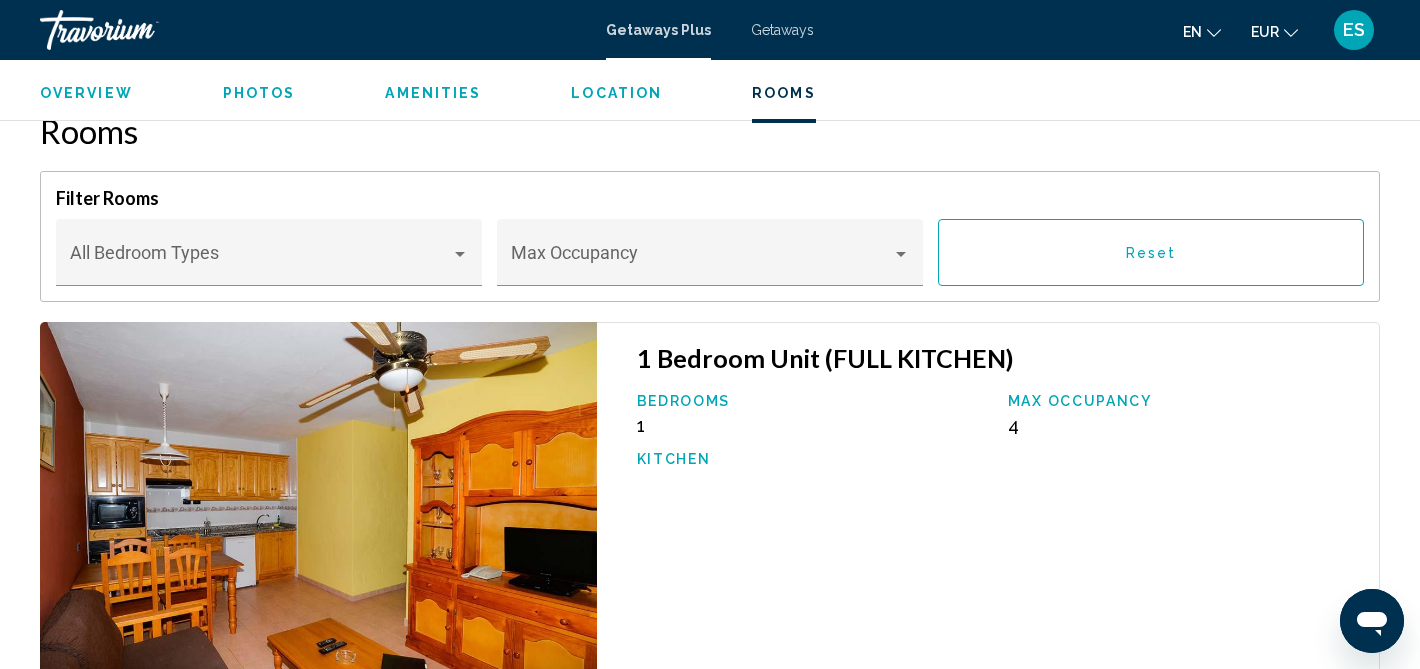 drag, startPoint x: 998, startPoint y: 397, endPoint x: 1083, endPoint y: 398, distance: 85.00588 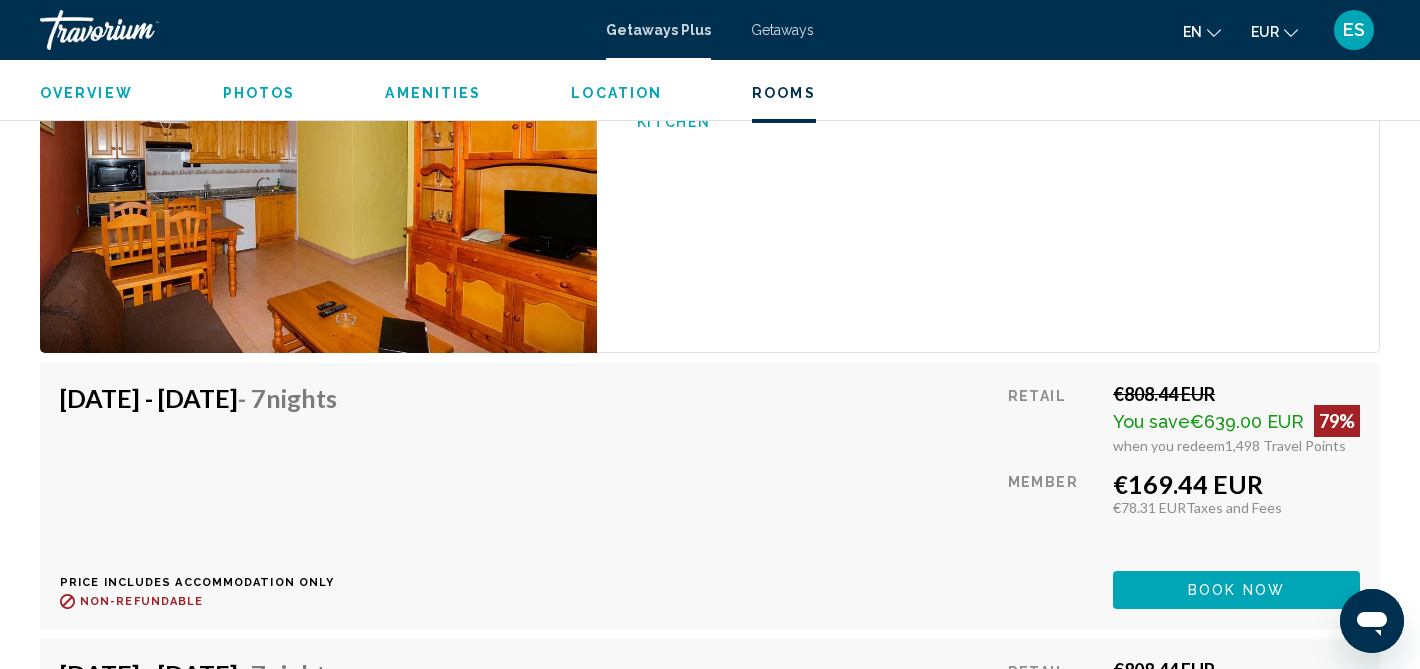 scroll, scrollTop: 3327, scrollLeft: 0, axis: vertical 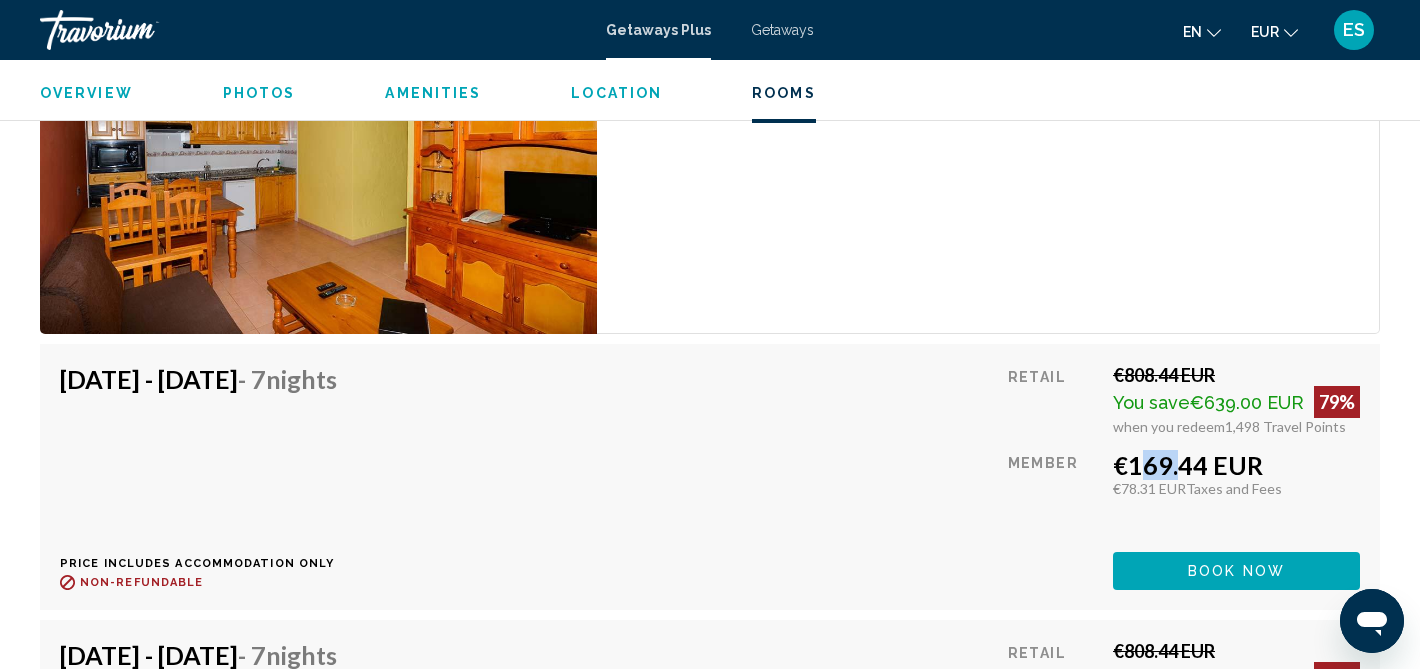 drag, startPoint x: 1132, startPoint y: 430, endPoint x: 1173, endPoint y: 429, distance: 41.01219 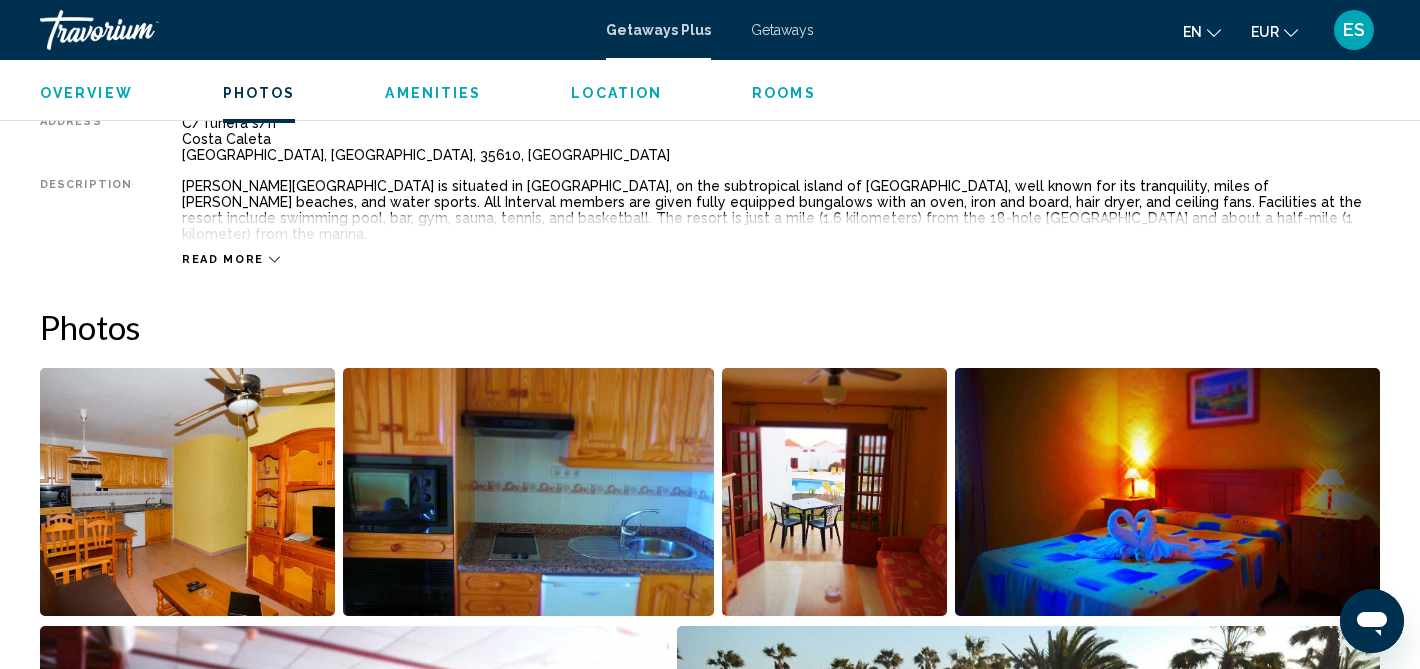 scroll, scrollTop: 0, scrollLeft: 0, axis: both 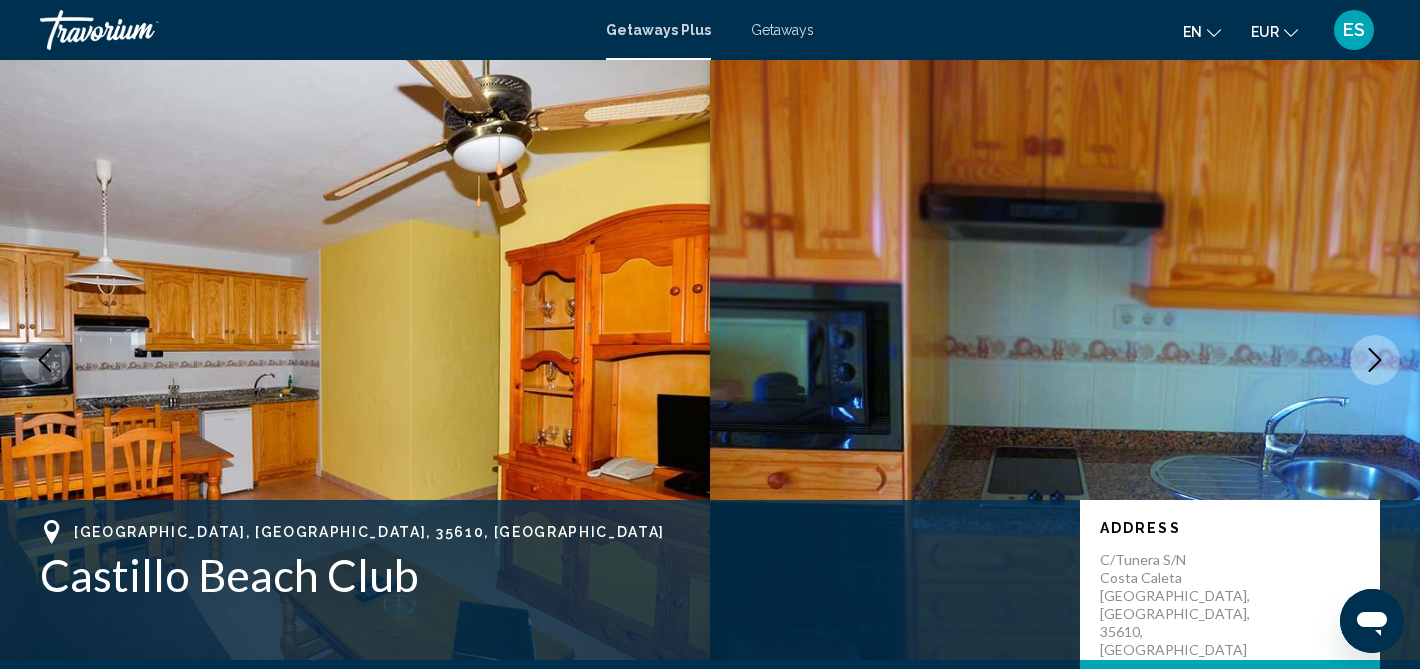 click on "Getaways Plus  Getaways en
English Español Français Italiano Português русский EUR
USD ($) MXN (Mex$) CAD (Can$) GBP (£) EUR (€) AUD (A$) NZD (NZ$) CNY (CN¥) ES Login" at bounding box center [710, 30] 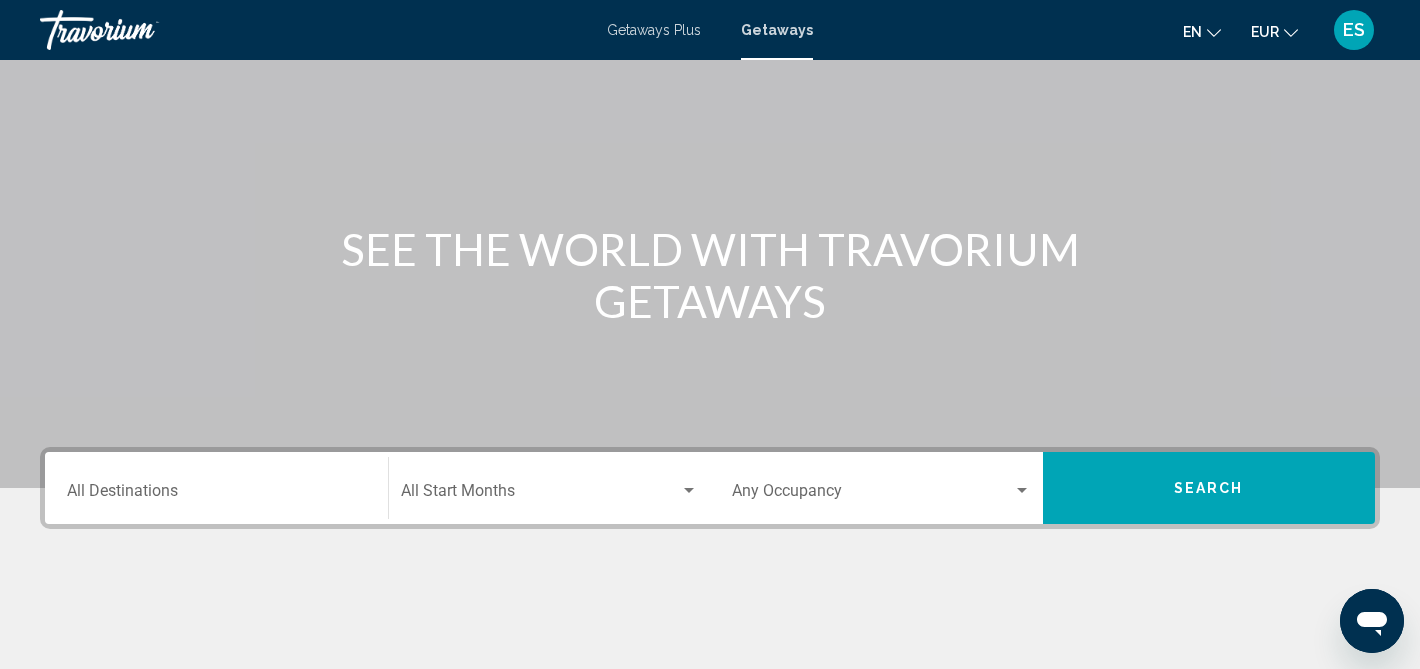 click on "Destination All Destinations" at bounding box center (216, 488) 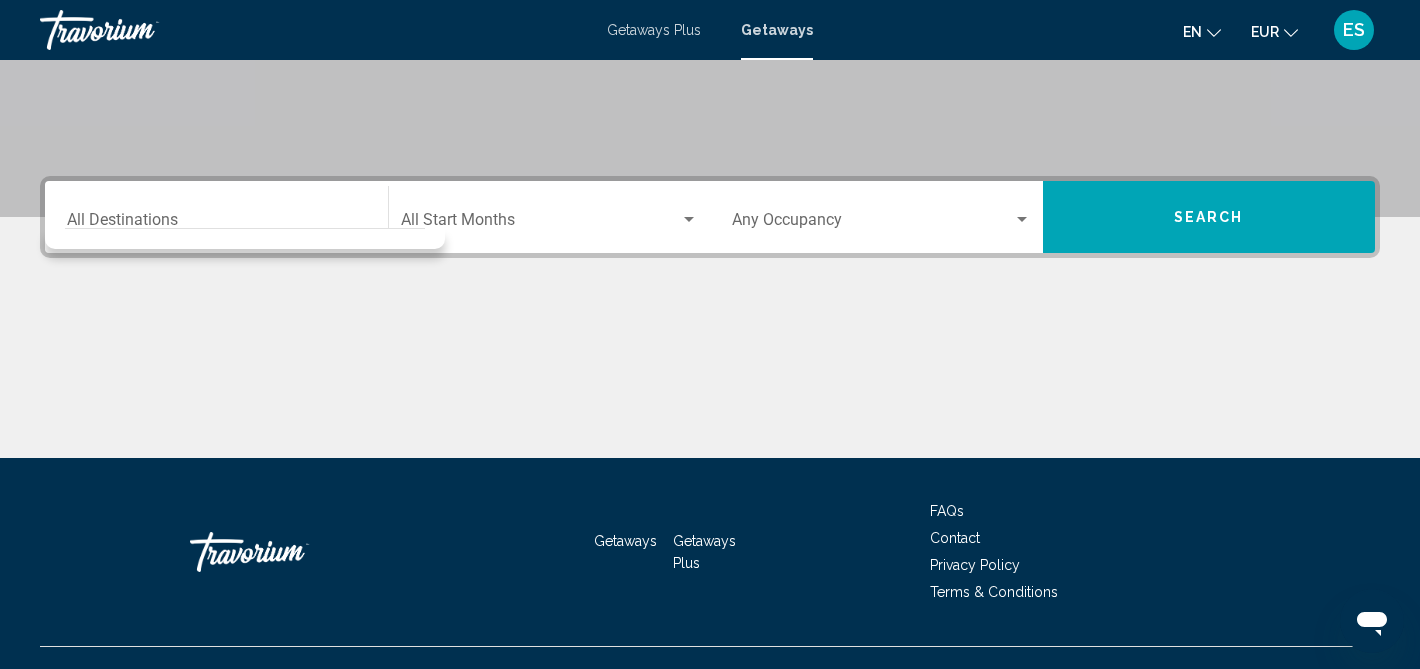 click on "Skip to main content Getaways Plus  Getaways en
English Español Français Italiano Português русский EUR
USD ($) MXN (Mex$) CAD (Can$) GBP (£) EUR (€) AUD (A$) NZD (NZ$) CNY (CN¥) ES Login  SEE THE WORLD WITH TRAVORIUM GETAWAYS Destination All Destinations Start Month All Start Months Occupancy Any Occupancy Search  Getaways Getaways Plus FAQs Contact Privacy Policy Terms & Conditions © 2025 All Rights Reserved." at bounding box center [710, -49] 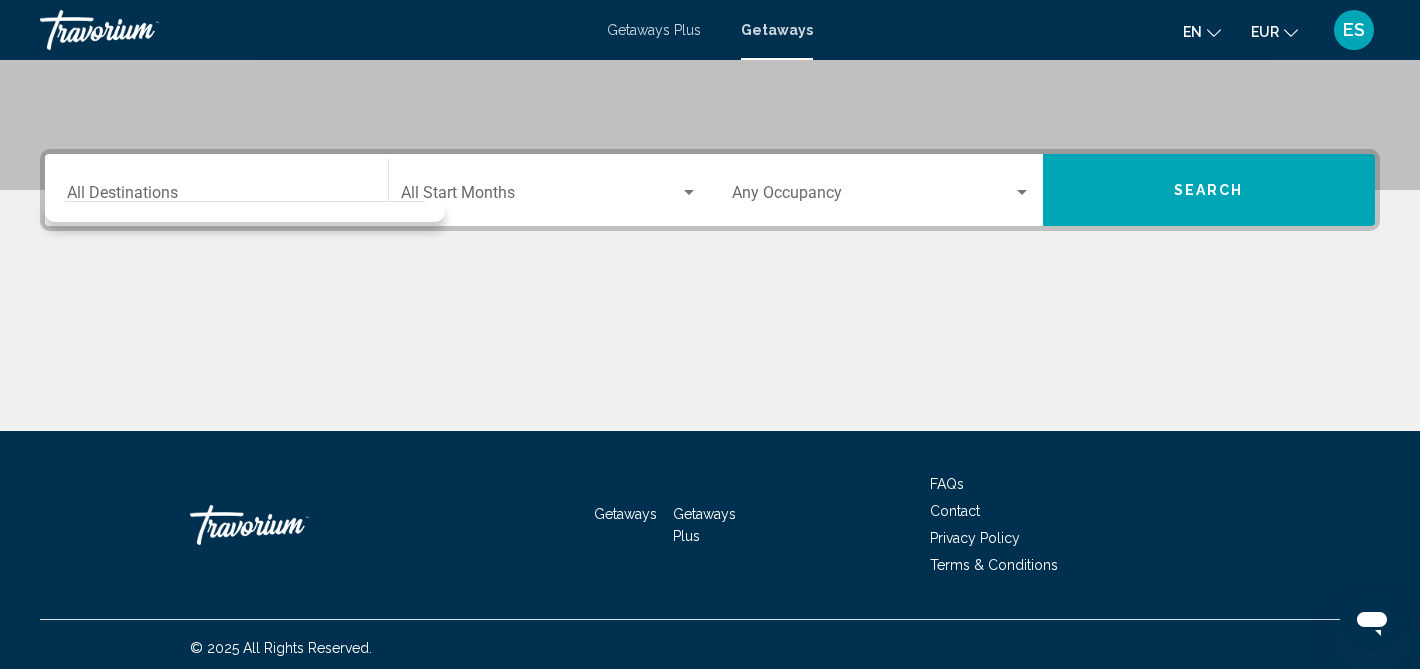 scroll, scrollTop: 417, scrollLeft: 0, axis: vertical 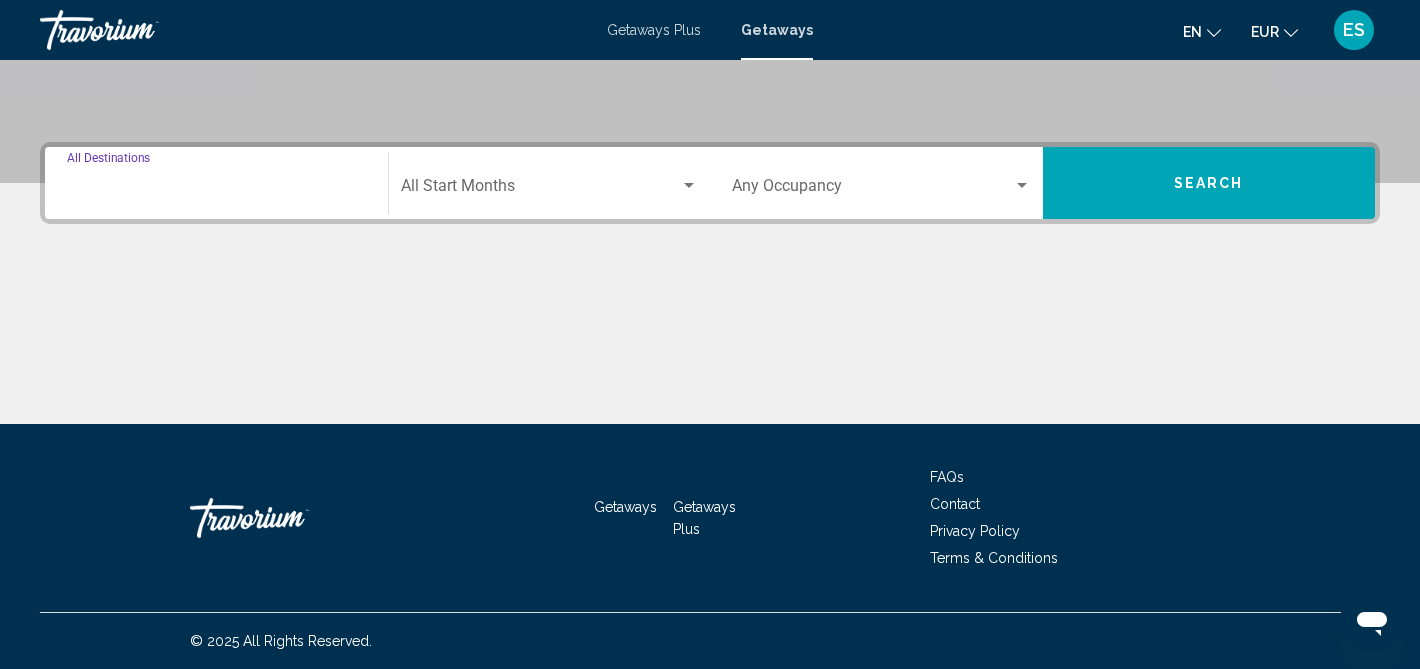 click on "Destination All Destinations" at bounding box center [216, 190] 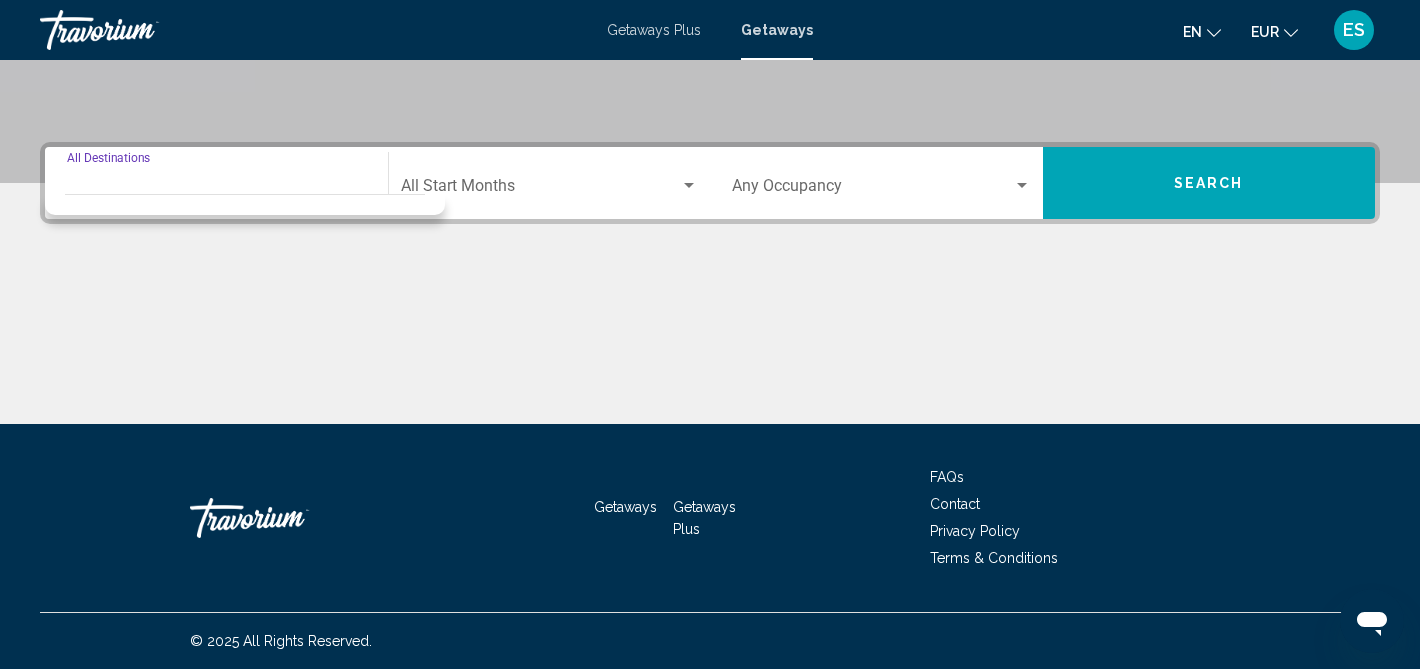 click at bounding box center [245, 204] 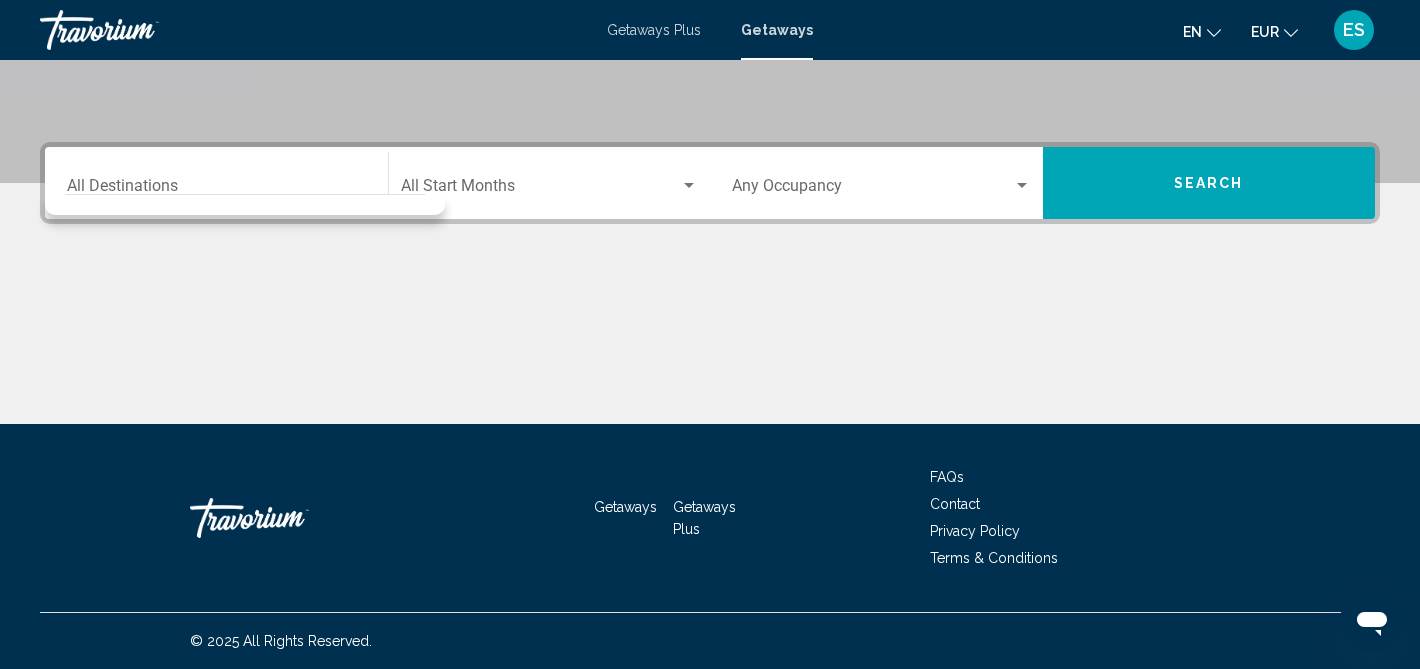click at bounding box center [710, 349] 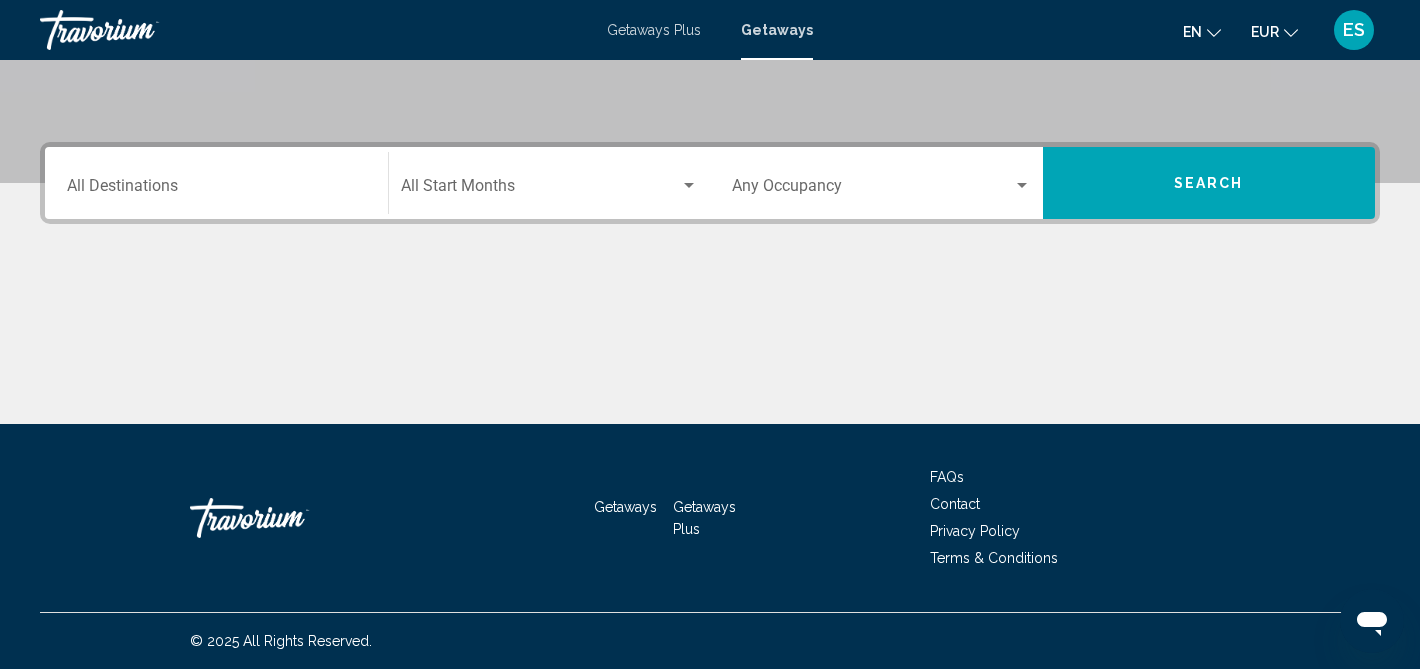 click on "Destination All Destinations" at bounding box center (216, 183) 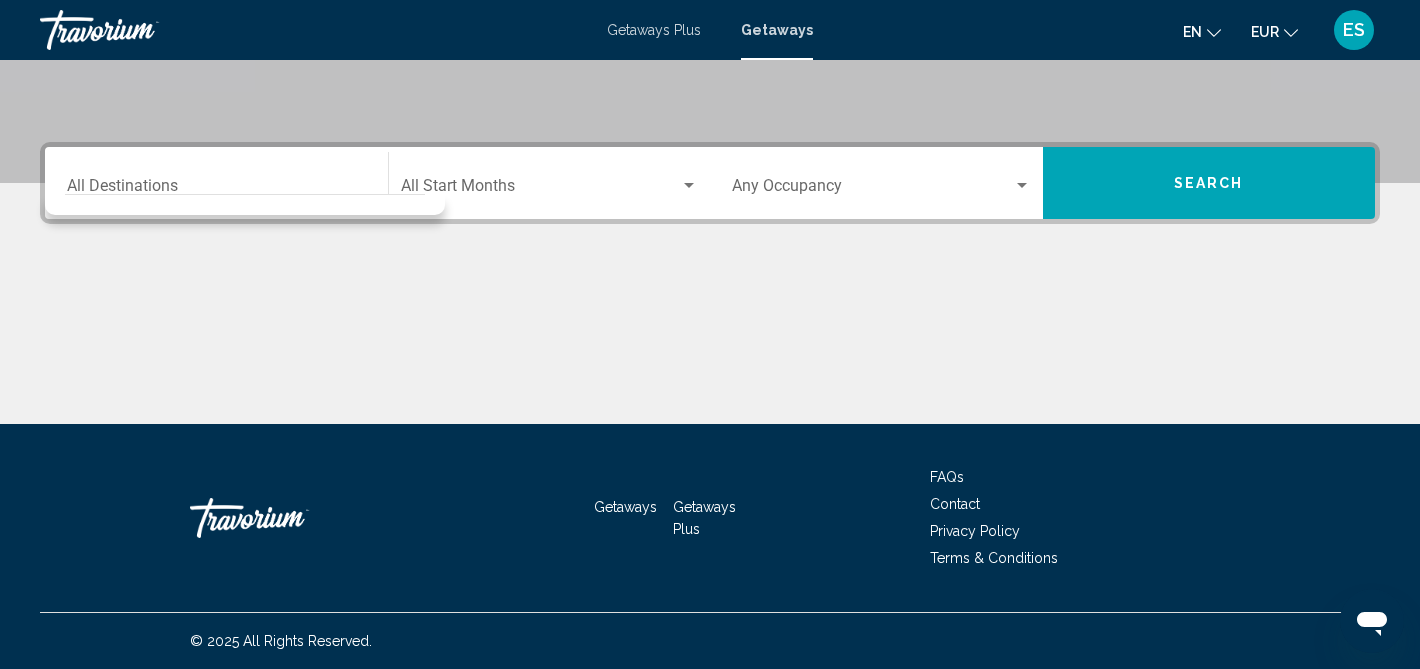 click on "Getaways Plus" at bounding box center (654, 30) 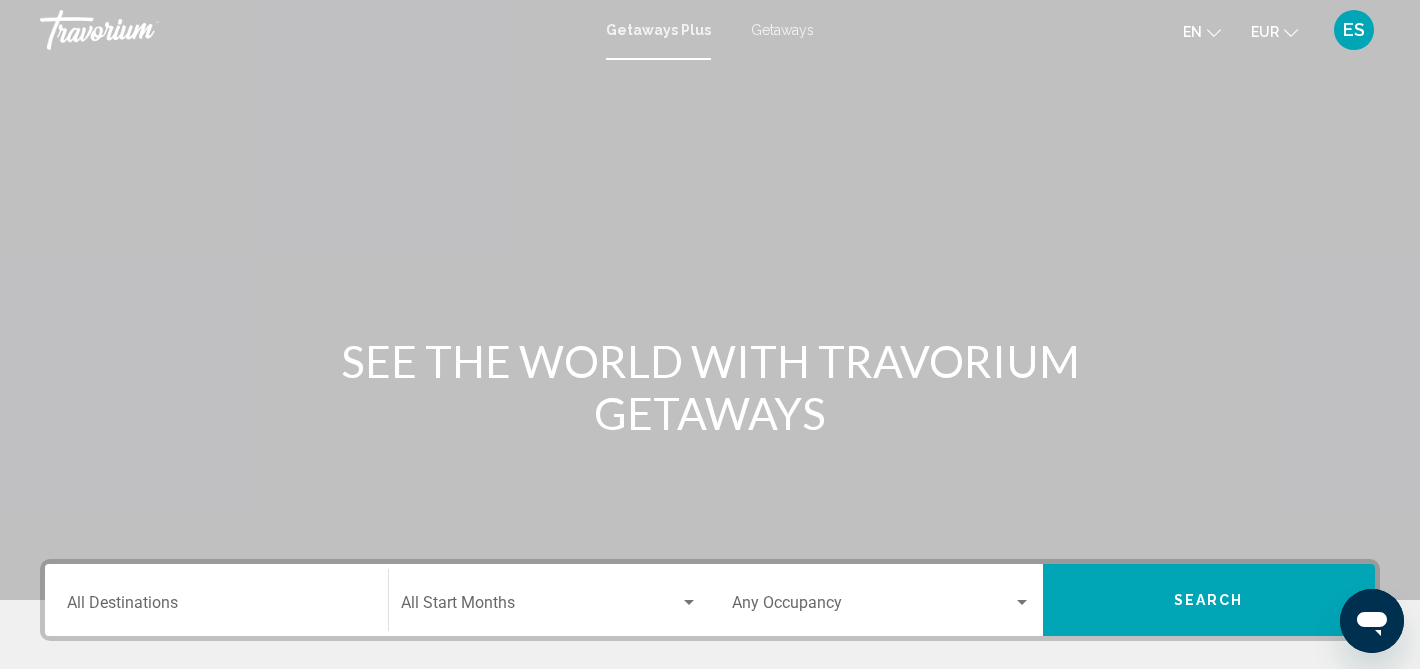 click on "Destination All Destinations" at bounding box center [216, 600] 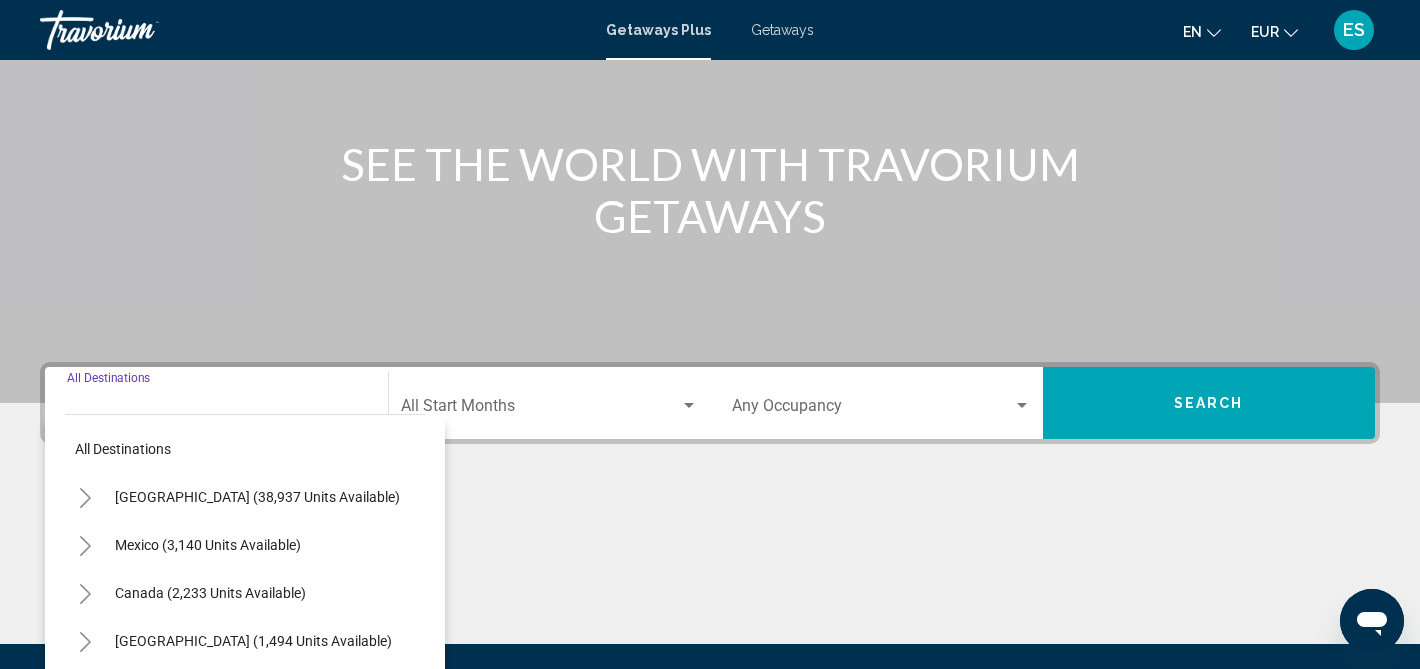 scroll, scrollTop: 351, scrollLeft: 0, axis: vertical 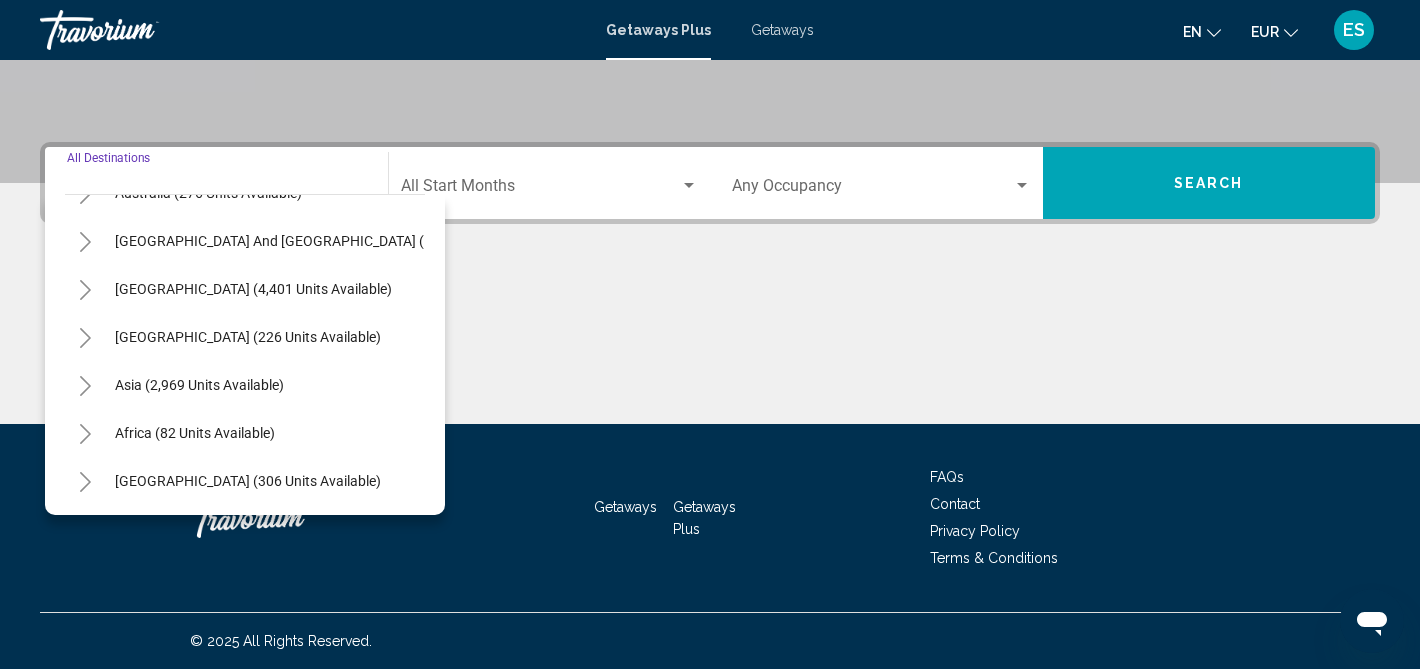 click 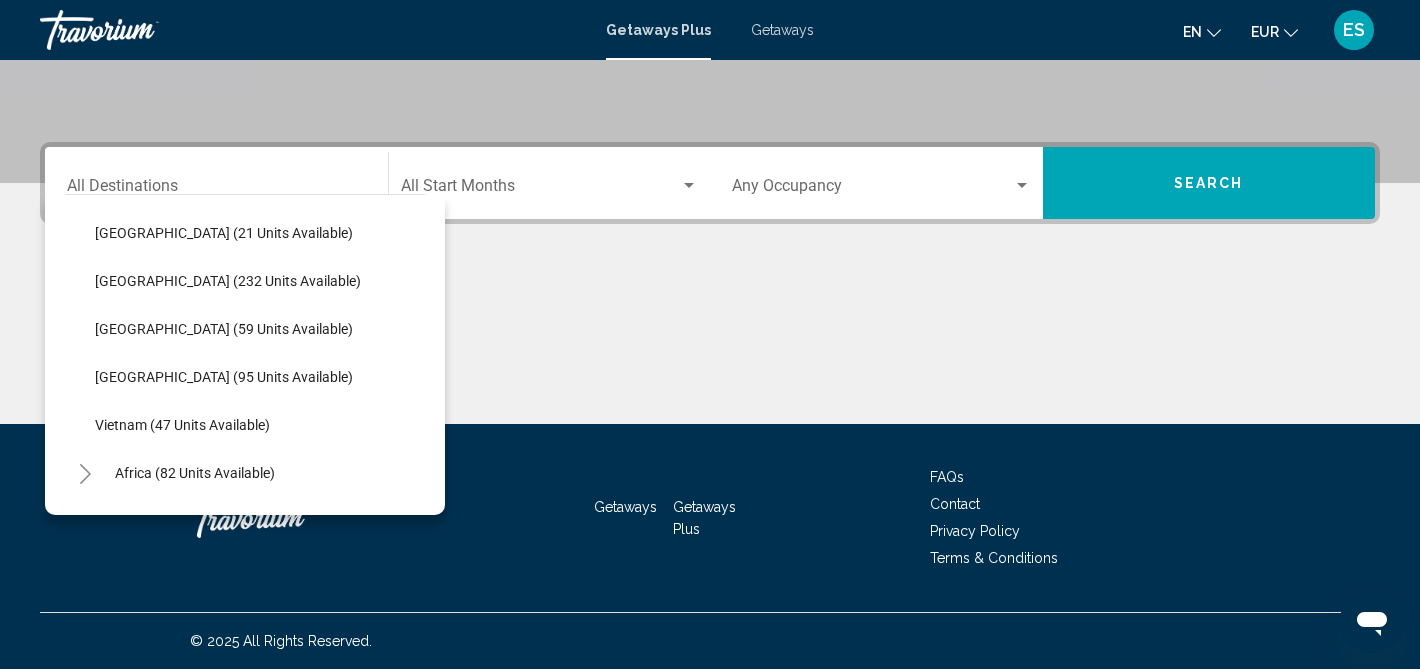 scroll, scrollTop: 763, scrollLeft: 0, axis: vertical 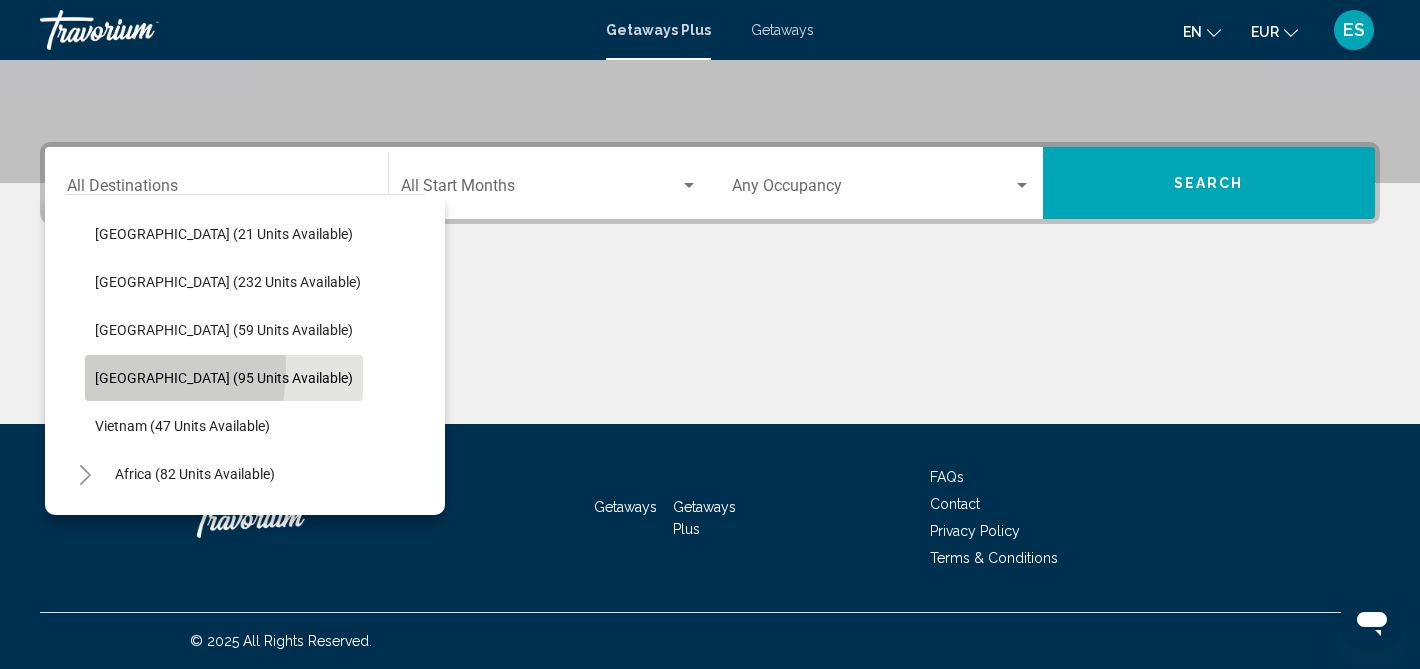 click on "[GEOGRAPHIC_DATA] (95 units available)" 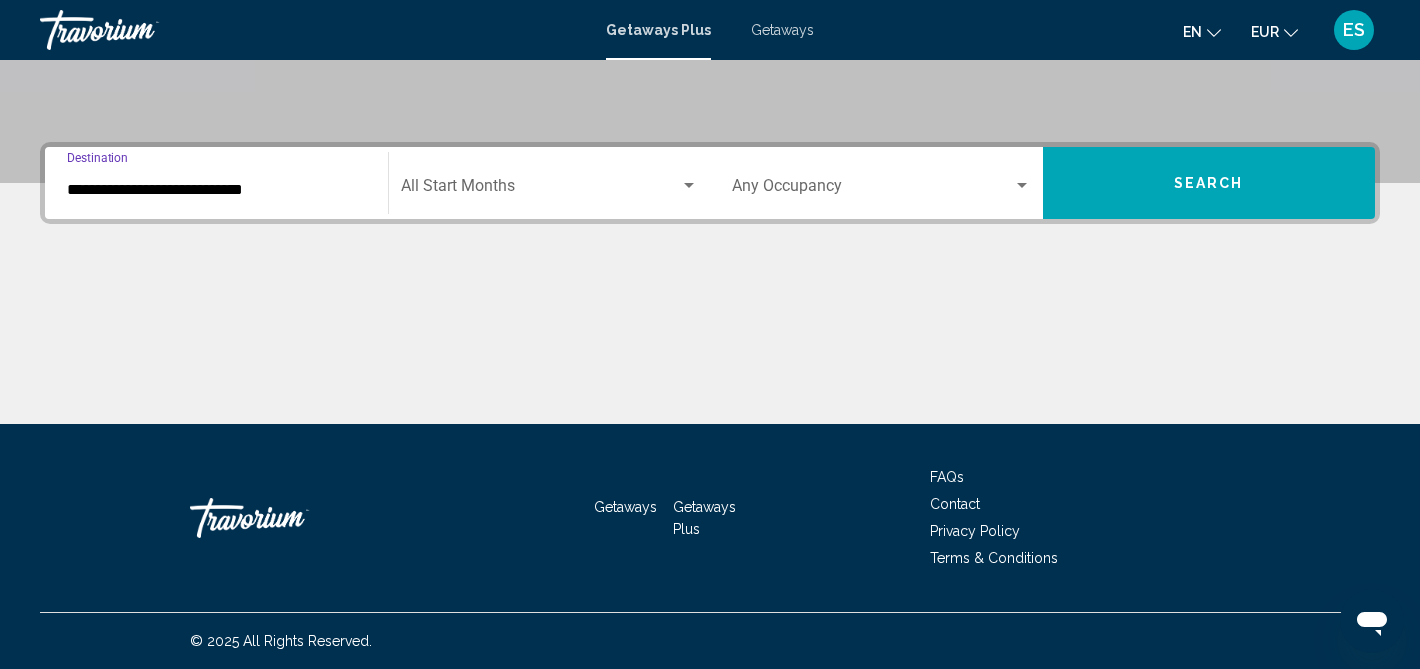 click on "Start Month All Start Months" 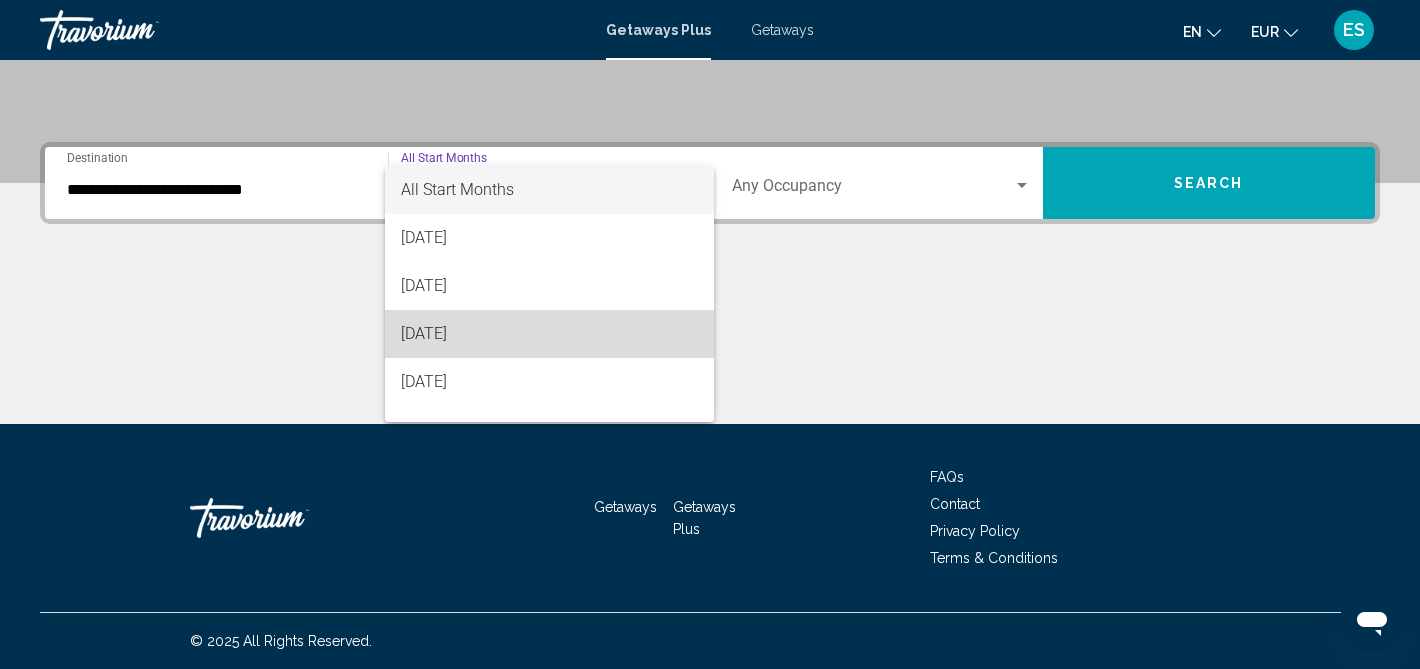click on "[DATE]" at bounding box center (550, 334) 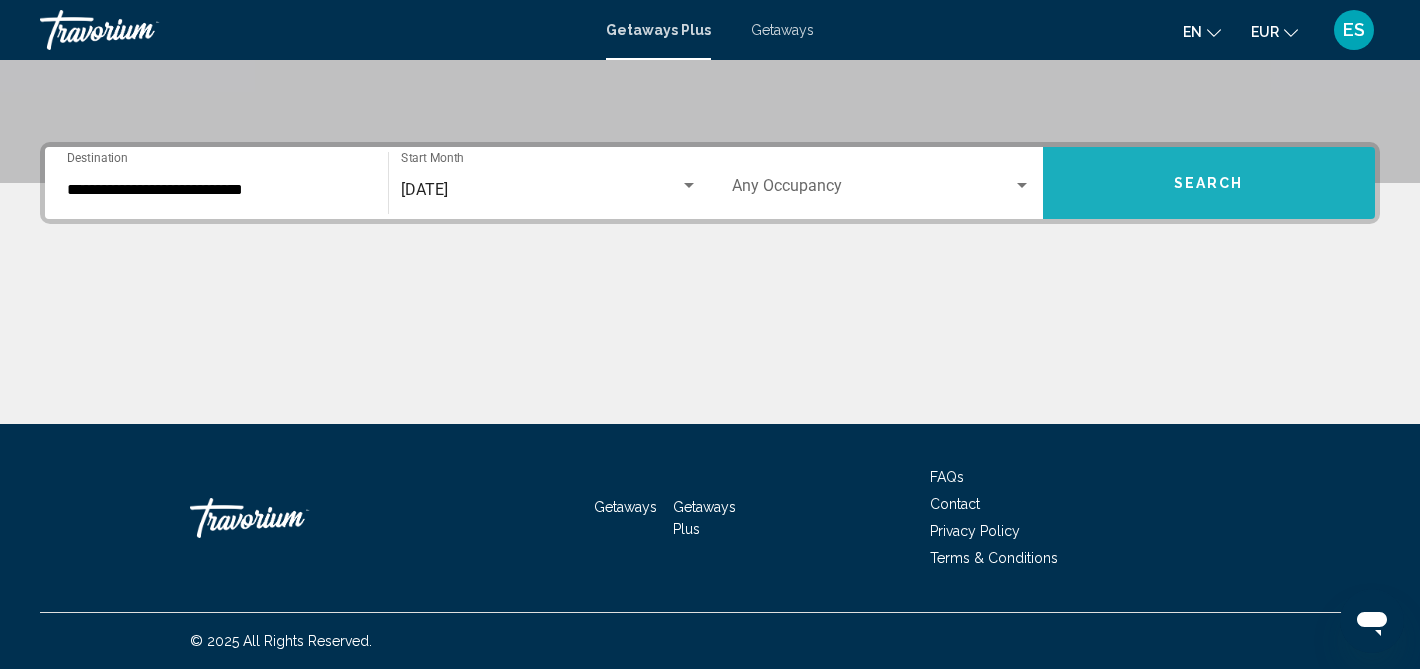 click on "Search" at bounding box center [1209, 183] 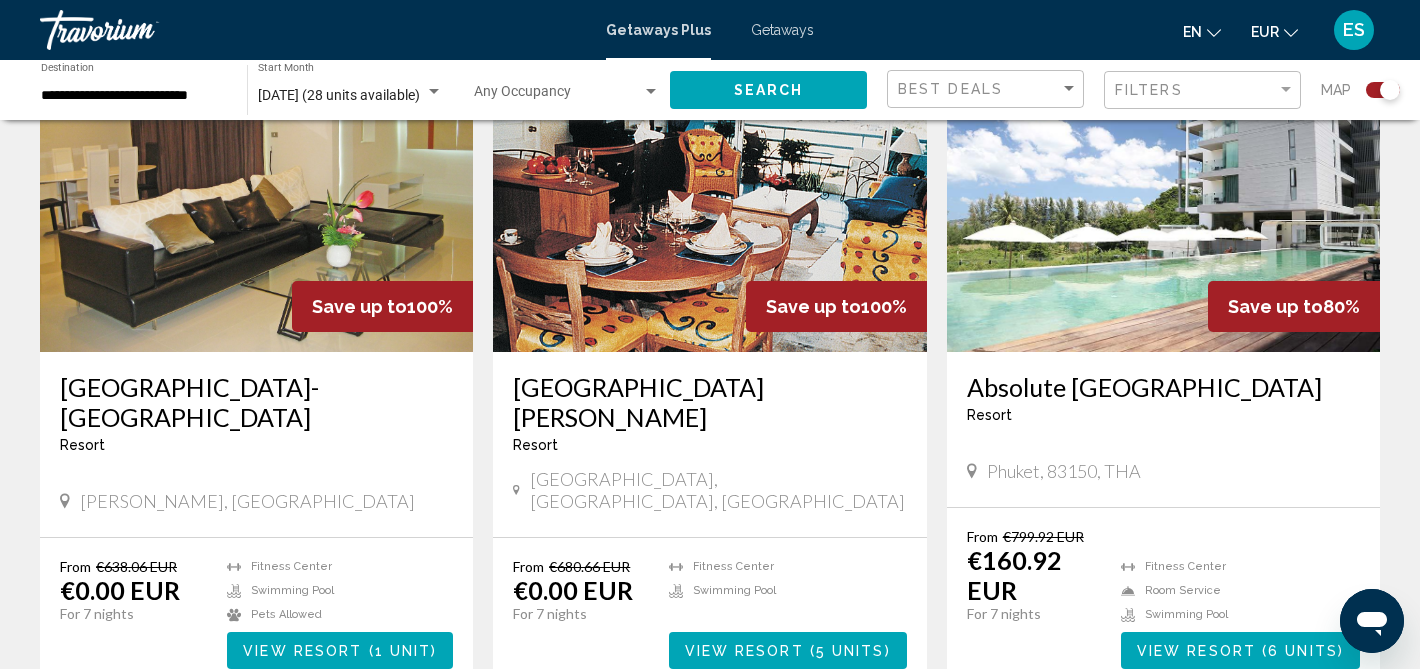 scroll, scrollTop: 806, scrollLeft: 0, axis: vertical 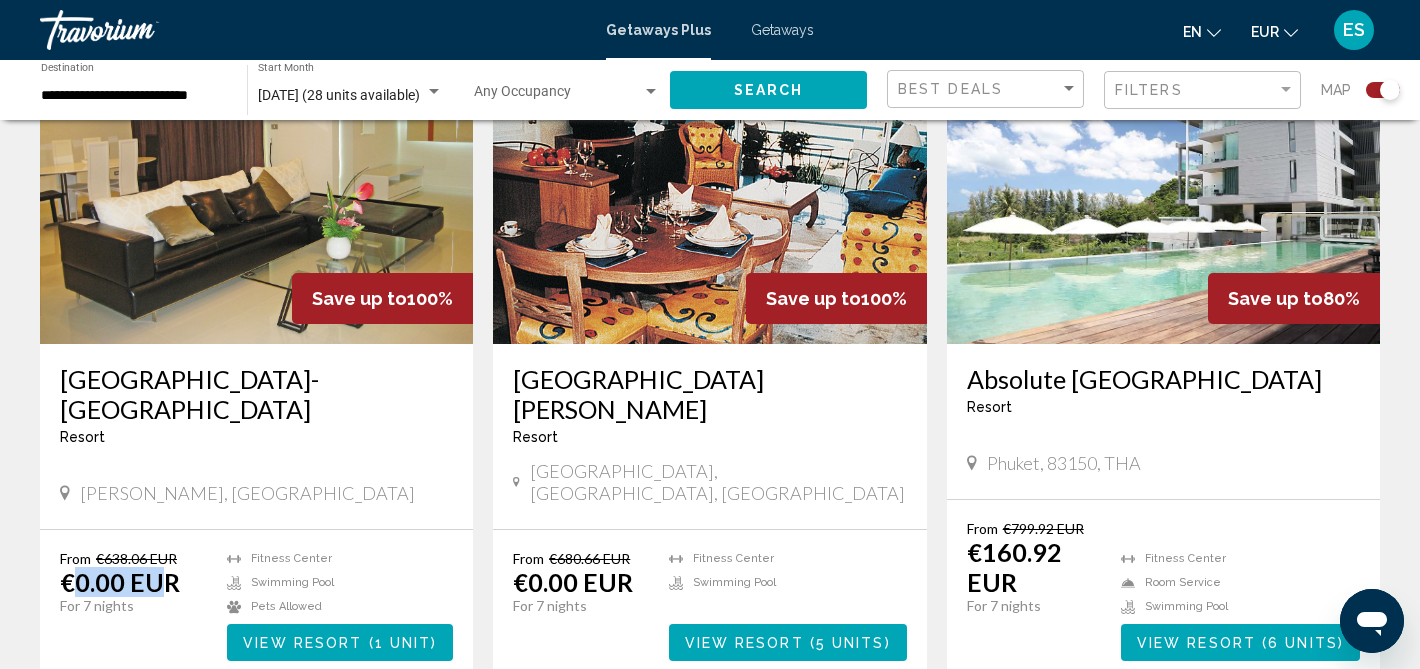 drag, startPoint x: 81, startPoint y: 561, endPoint x: 156, endPoint y: 561, distance: 75 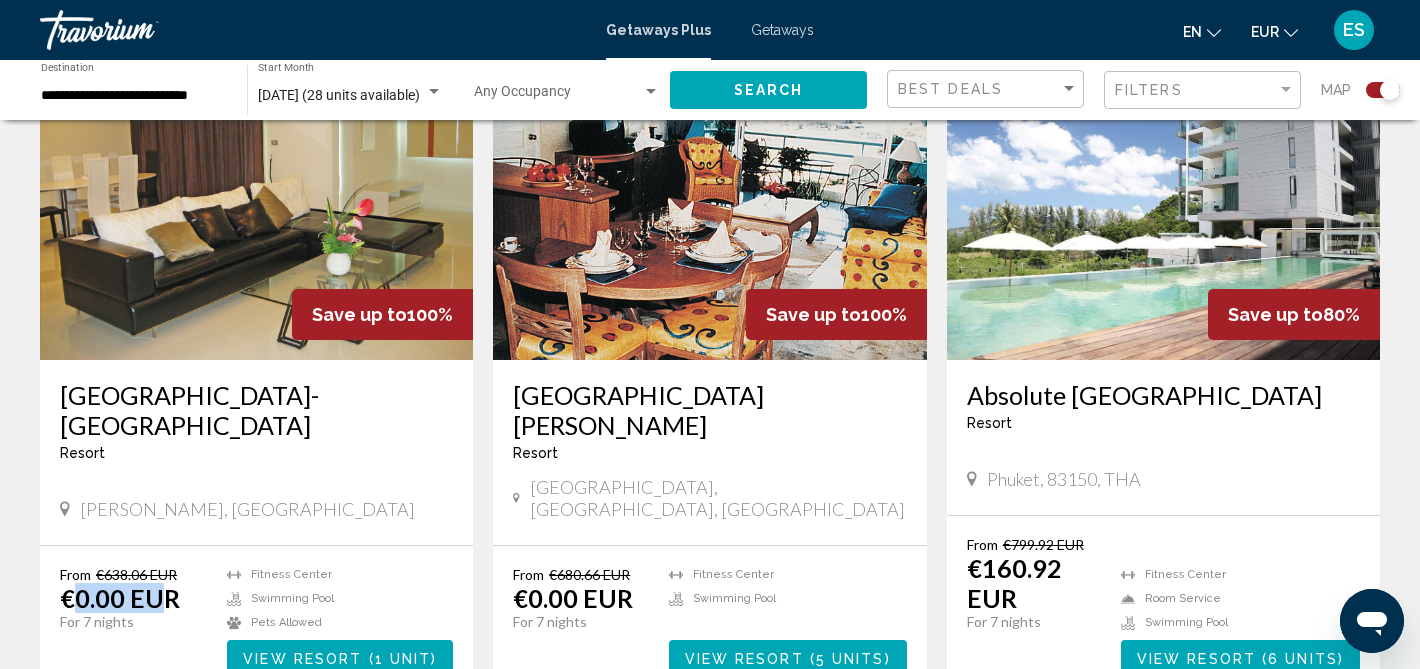 scroll, scrollTop: 795, scrollLeft: 0, axis: vertical 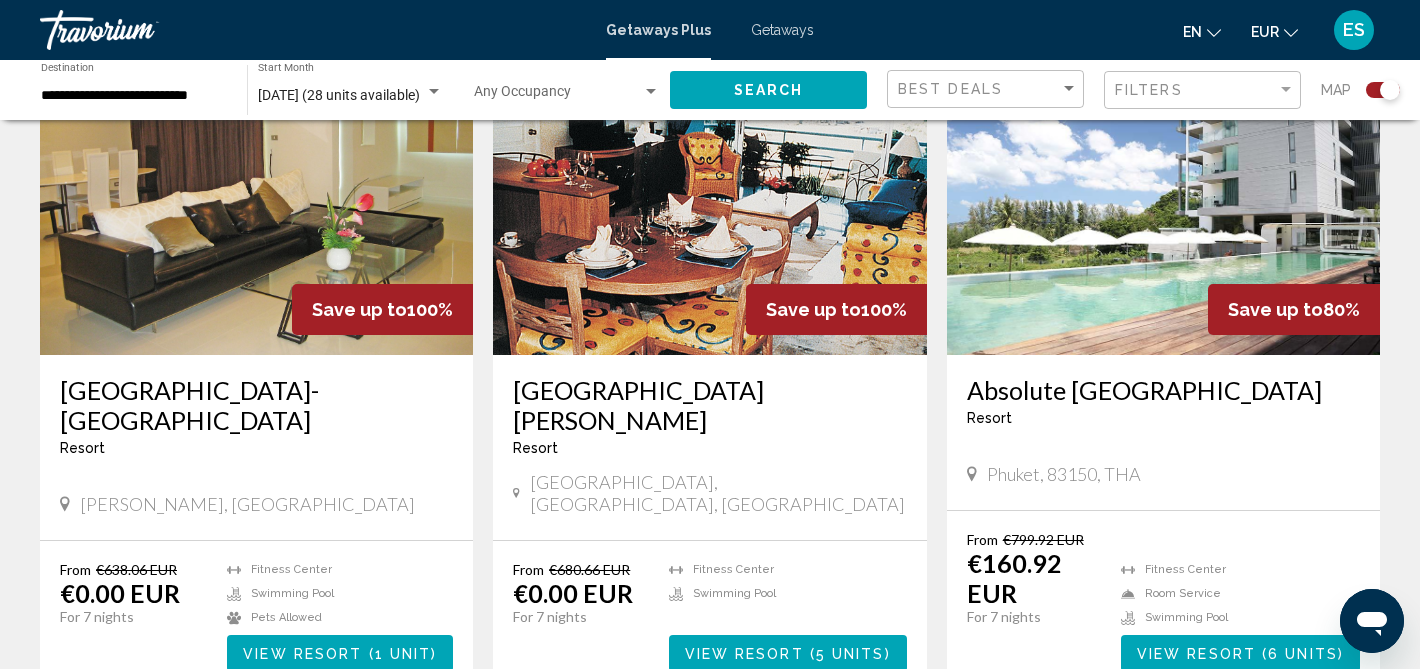 drag, startPoint x: 560, startPoint y: 532, endPoint x: 626, endPoint y: 532, distance: 66 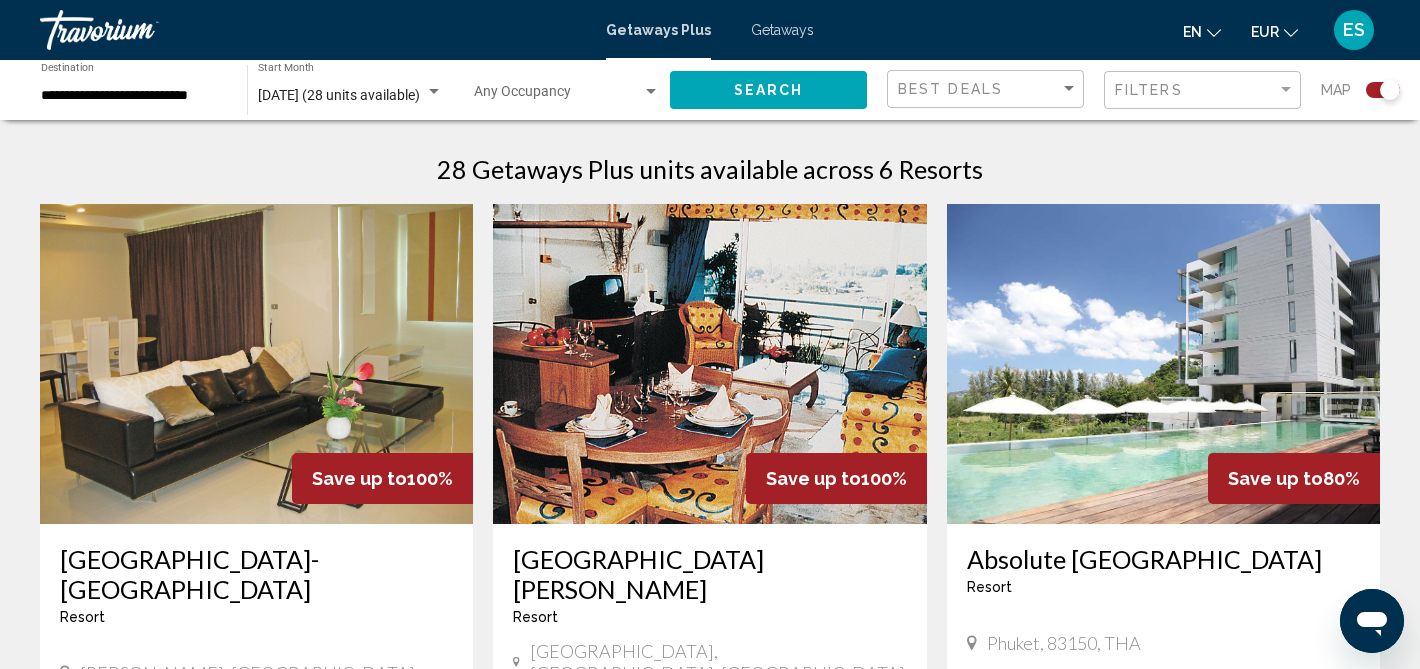scroll, scrollTop: 747, scrollLeft: 0, axis: vertical 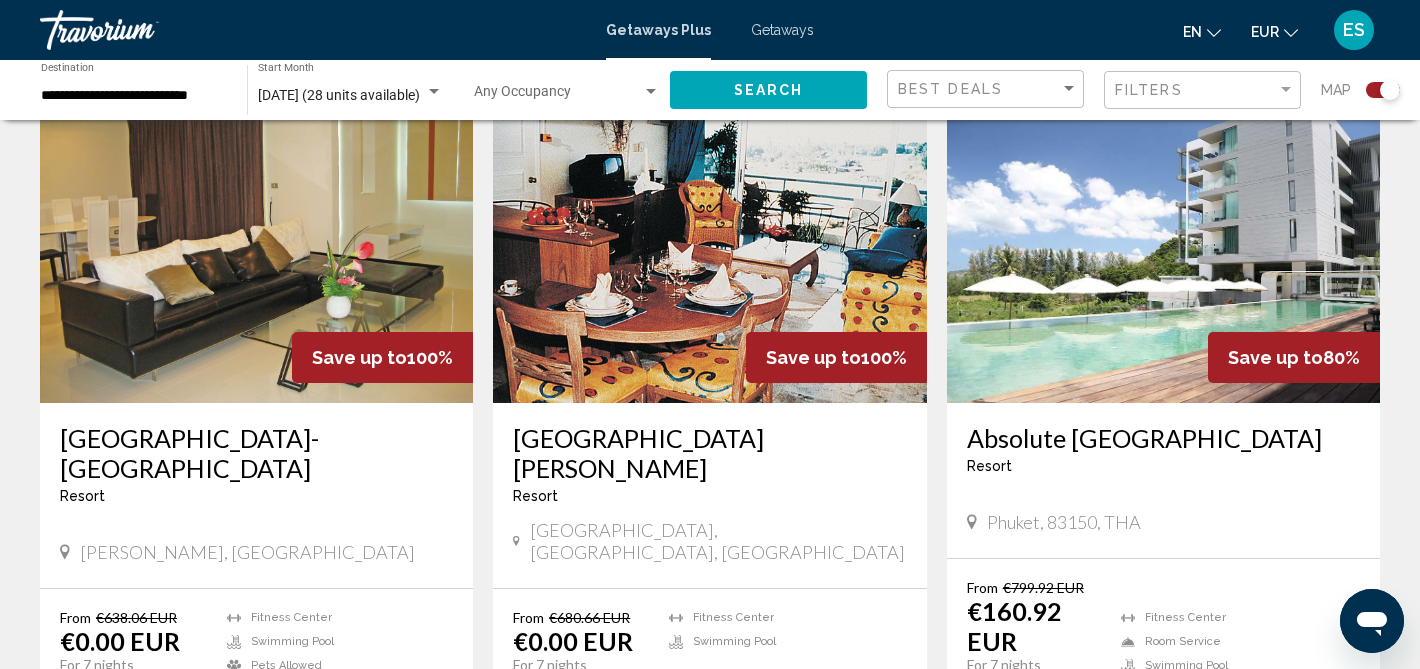 click at bounding box center (256, 243) 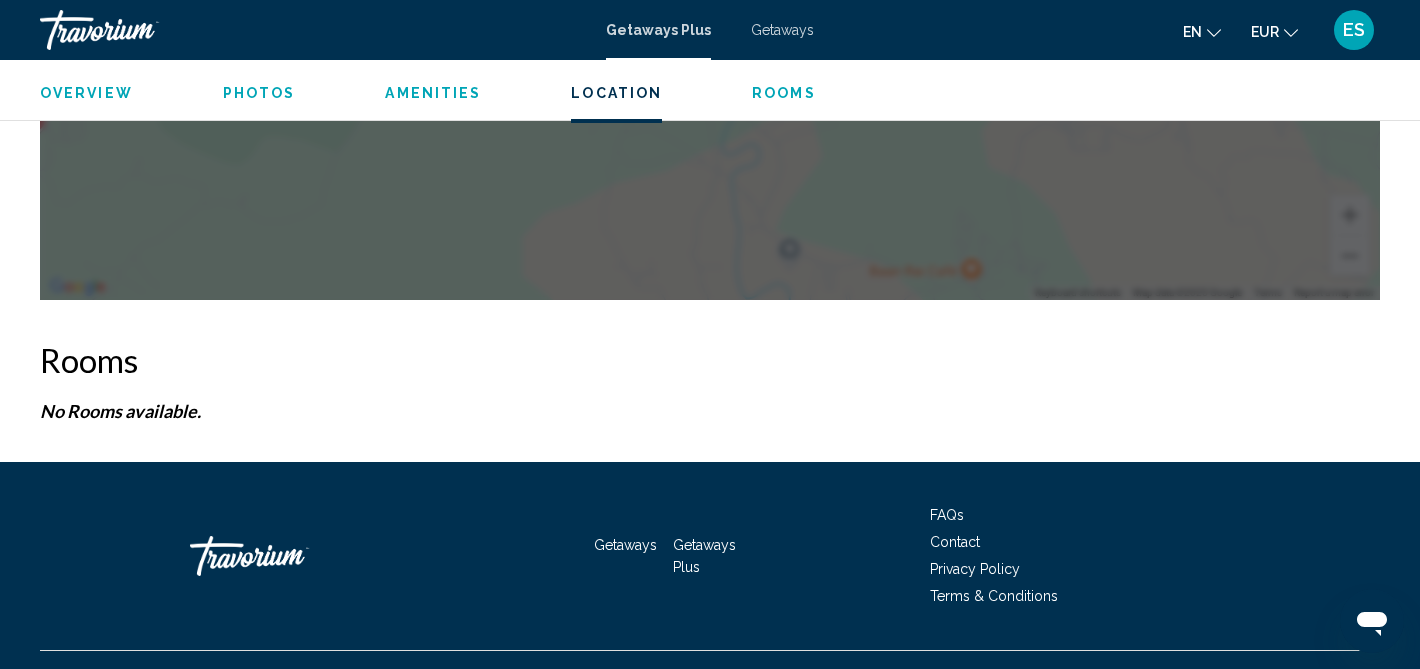 scroll, scrollTop: 2150, scrollLeft: 0, axis: vertical 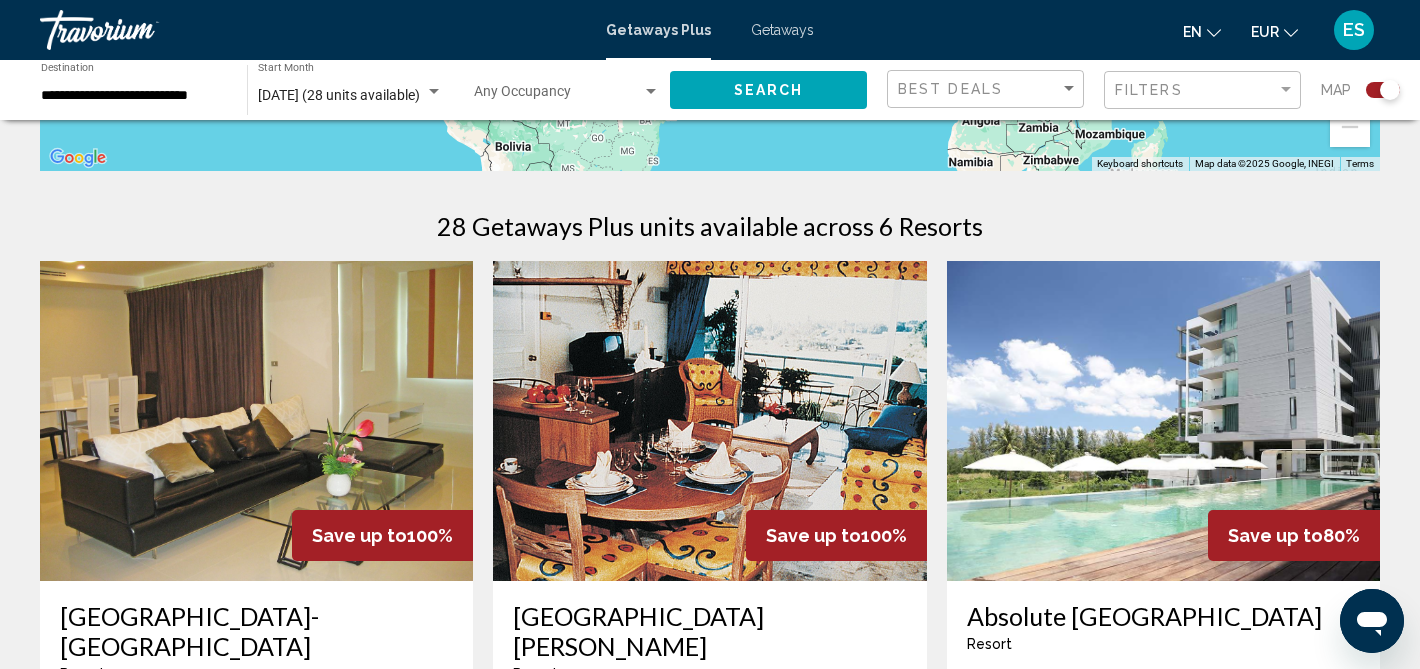 click at bounding box center [709, 421] 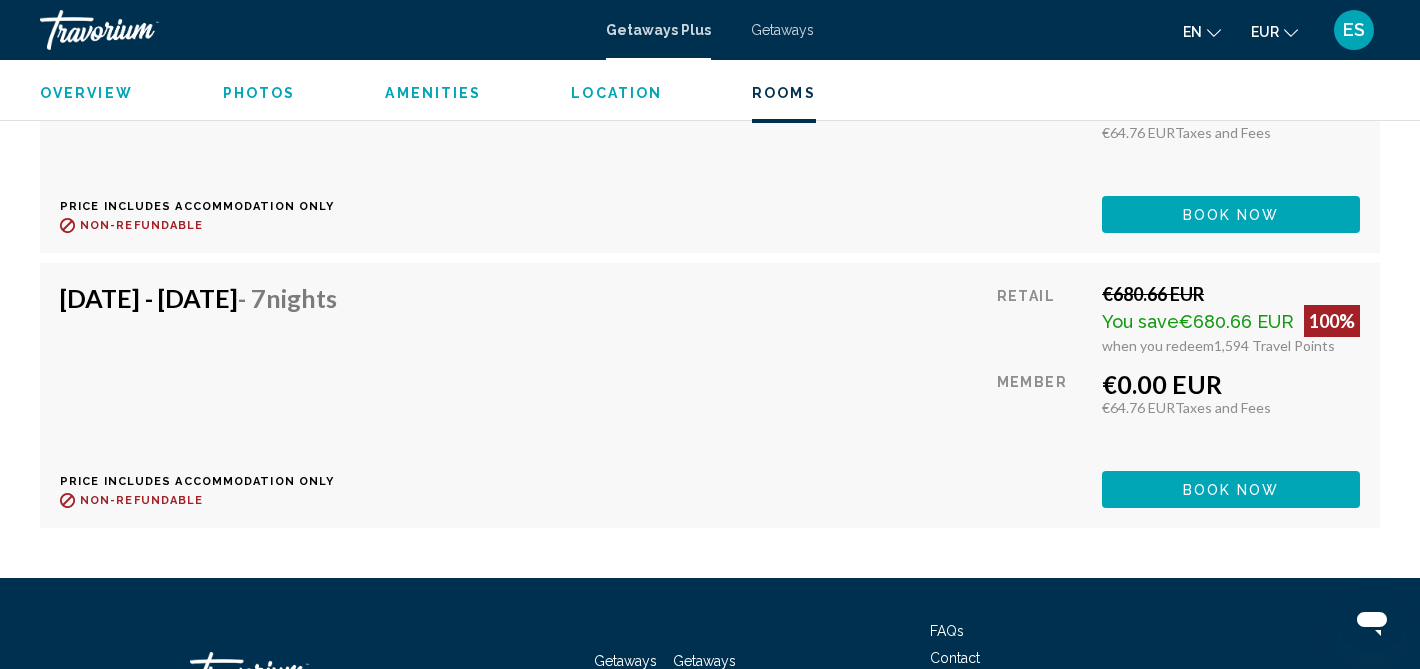 scroll, scrollTop: 3527, scrollLeft: 0, axis: vertical 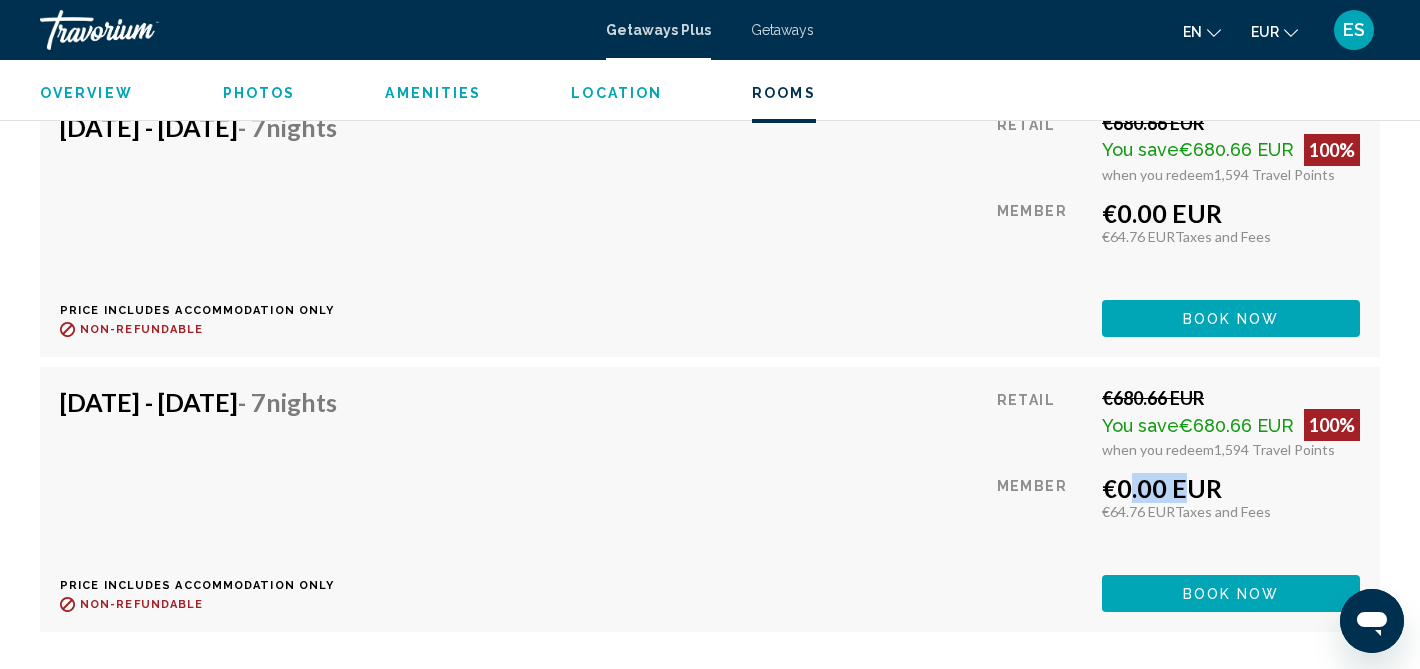 drag, startPoint x: 1117, startPoint y: 486, endPoint x: 1196, endPoint y: 486, distance: 79 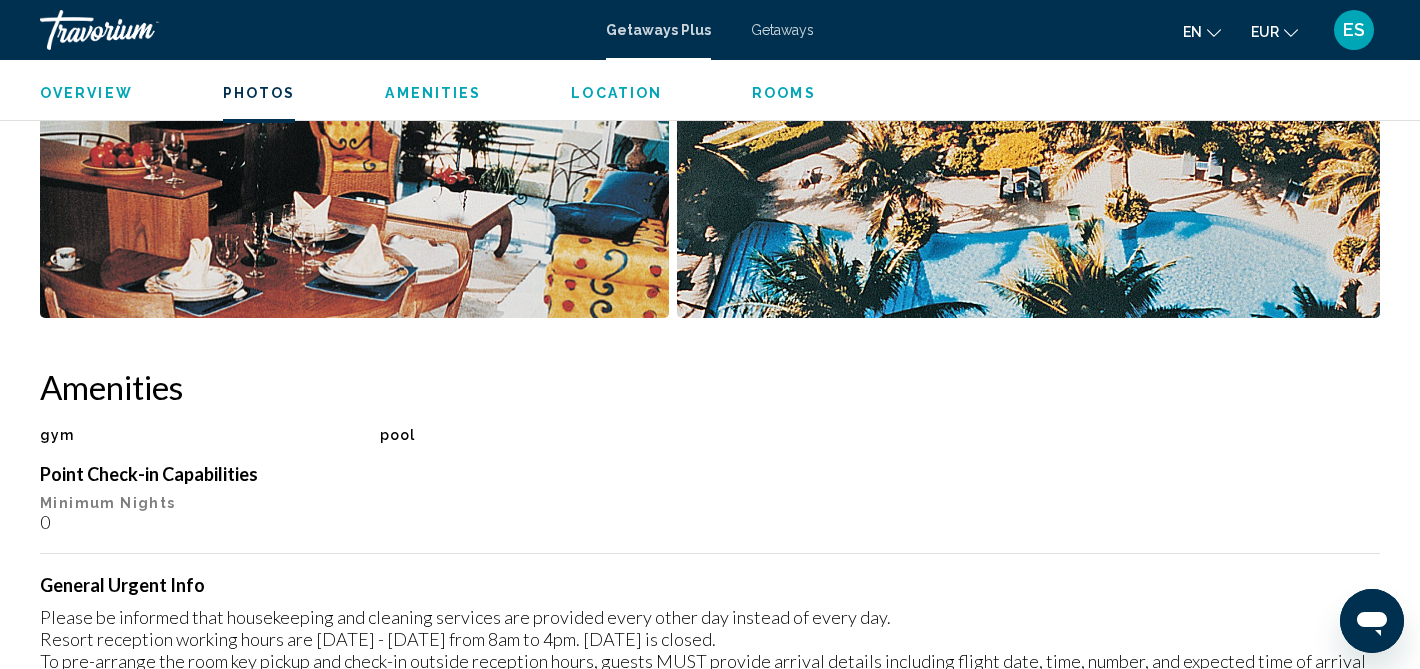 scroll, scrollTop: 930, scrollLeft: 0, axis: vertical 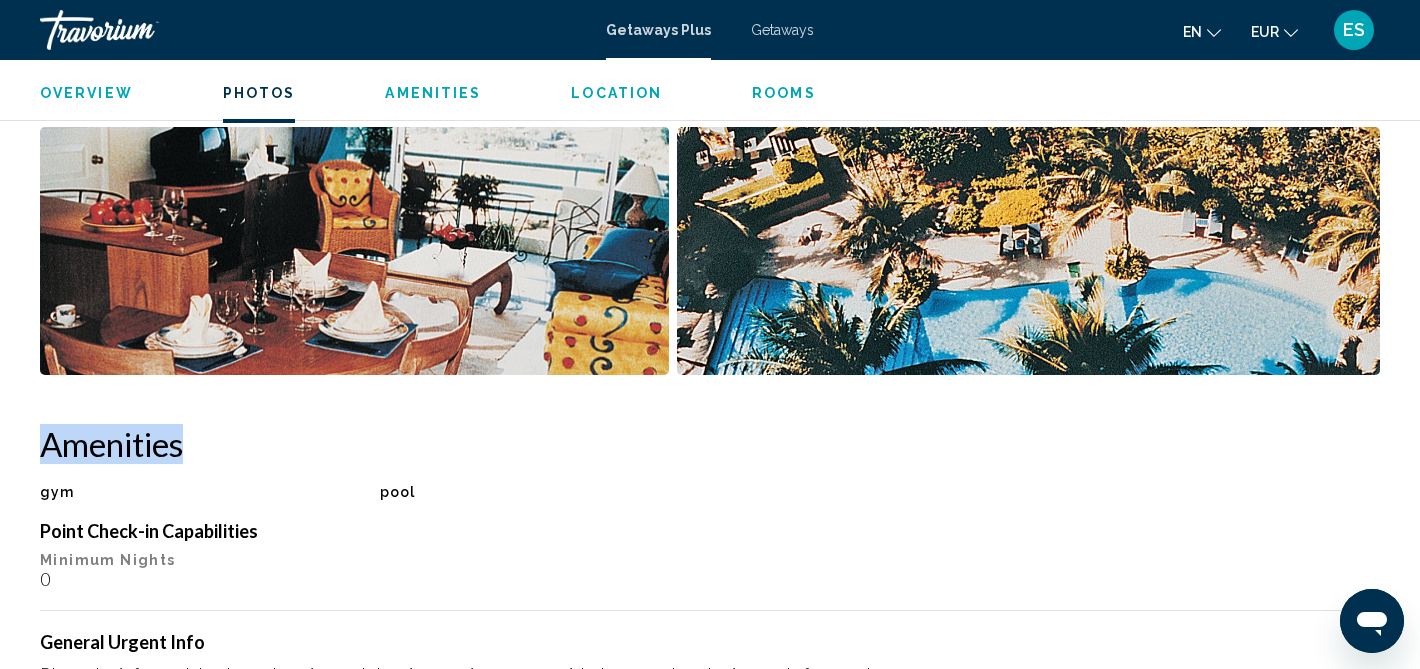 drag, startPoint x: 213, startPoint y: 447, endPoint x: 20, endPoint y: 448, distance: 193.0026 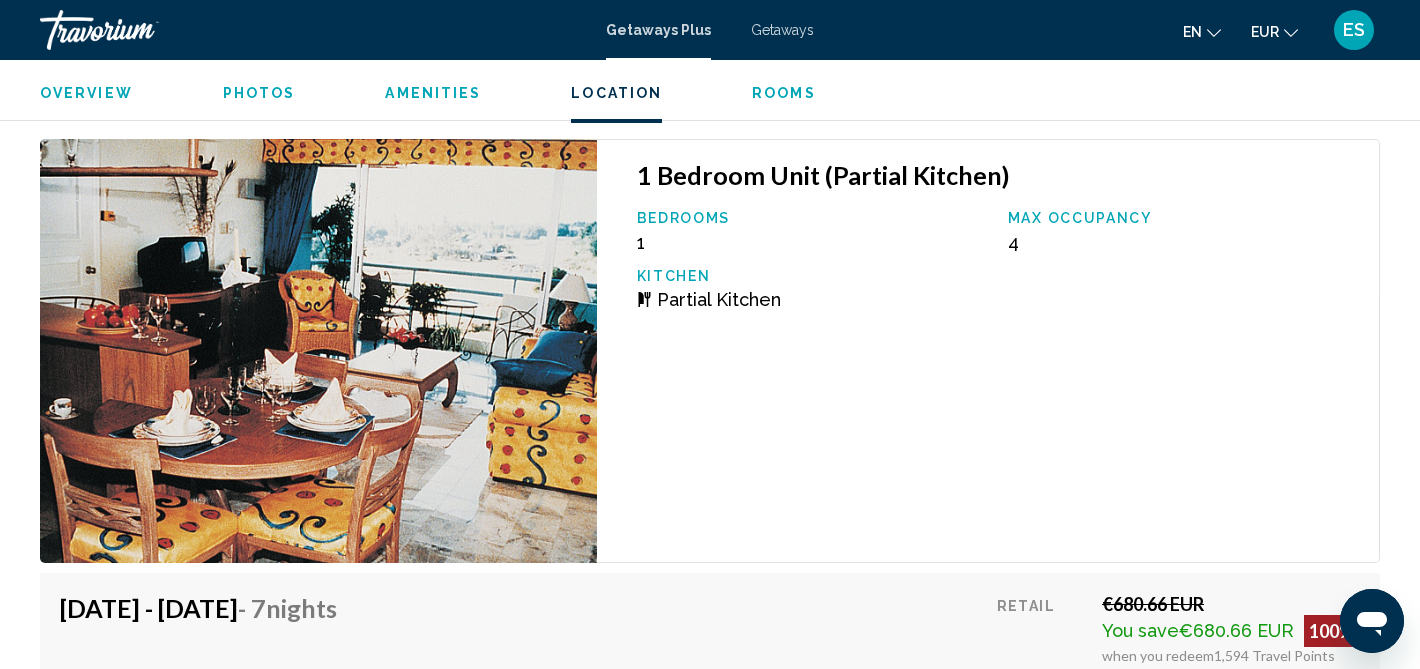 scroll, scrollTop: 2501, scrollLeft: 0, axis: vertical 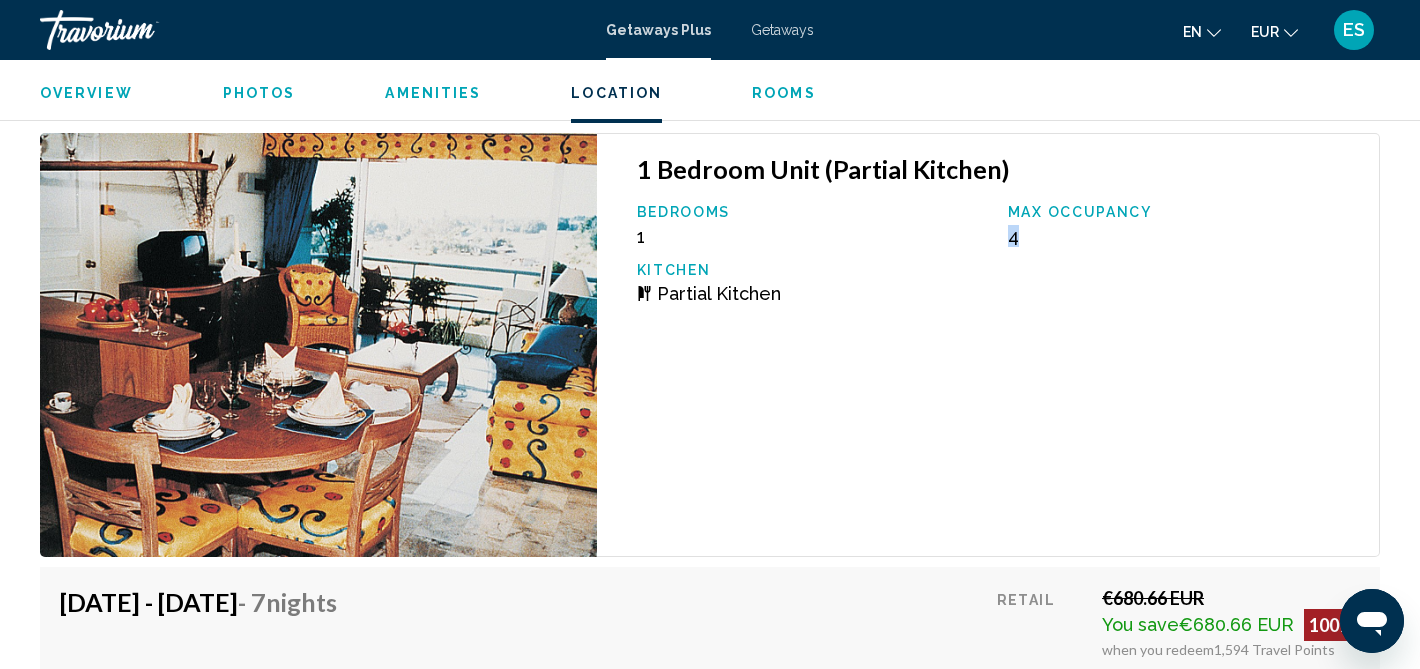 drag, startPoint x: 1003, startPoint y: 242, endPoint x: 1060, endPoint y: 242, distance: 57 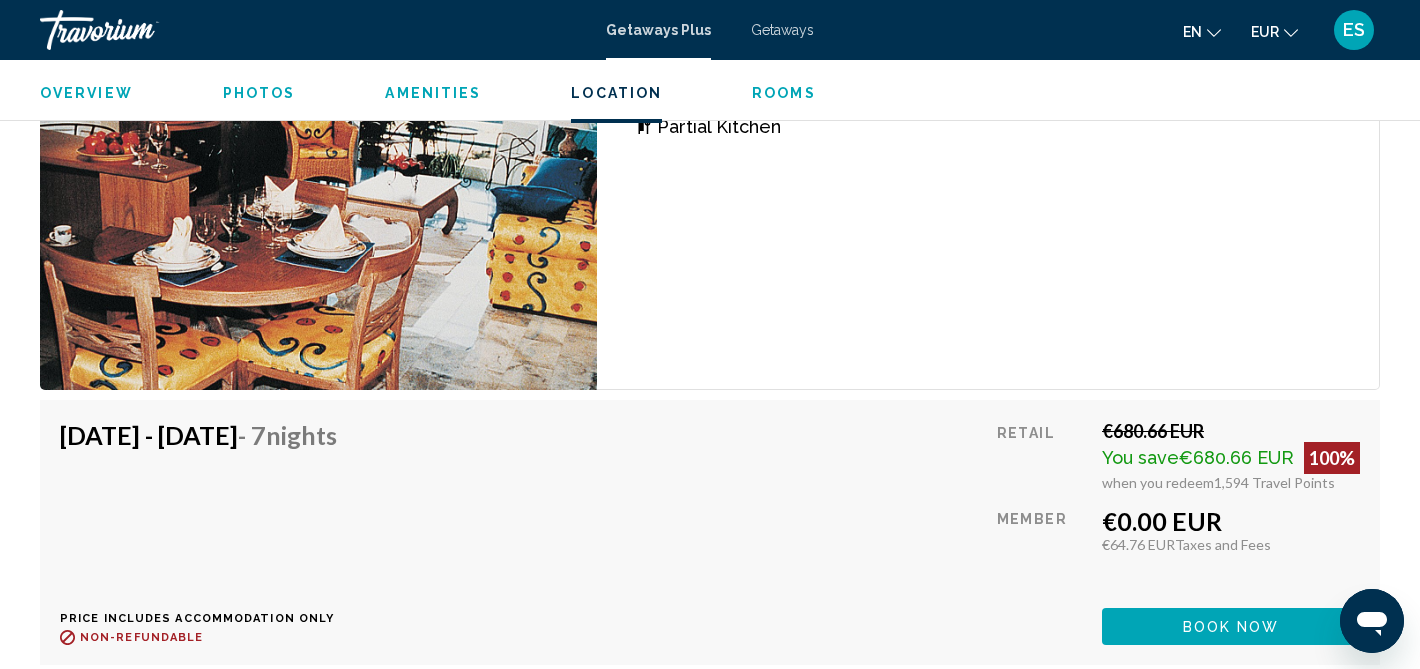 scroll, scrollTop: 2680, scrollLeft: 0, axis: vertical 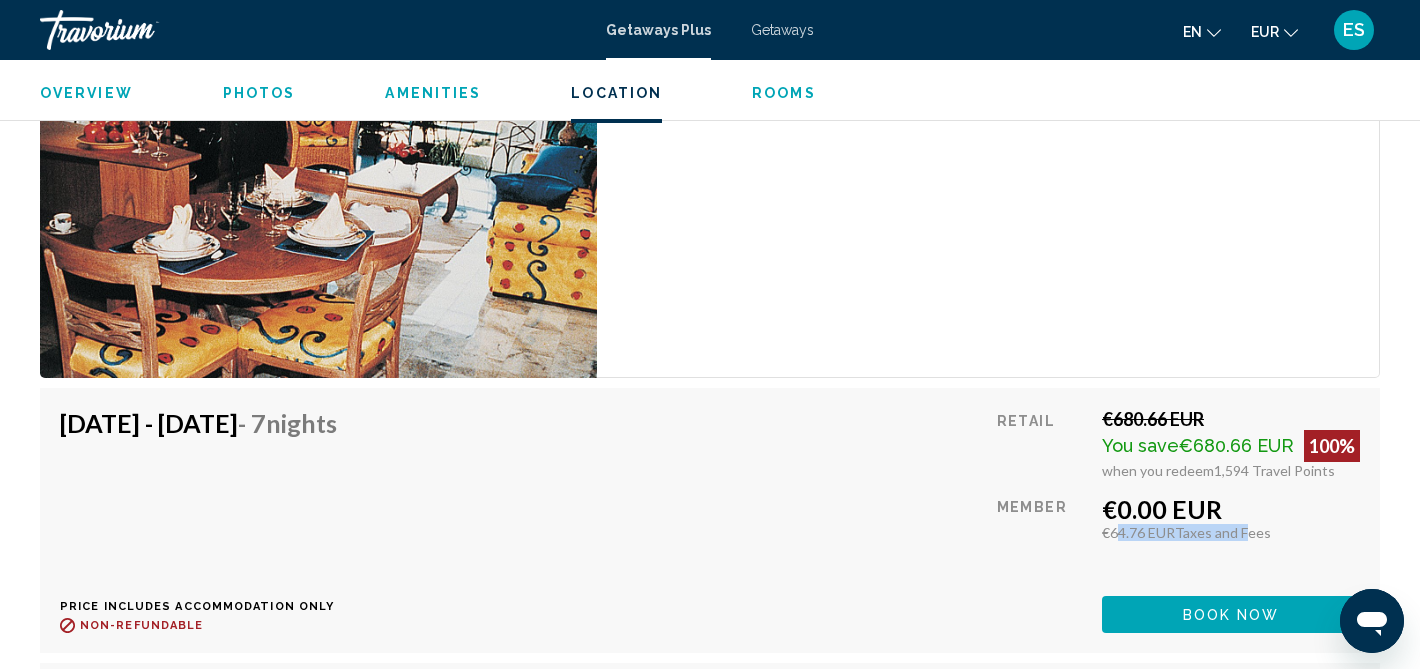 drag, startPoint x: 1111, startPoint y: 535, endPoint x: 1258, endPoint y: 539, distance: 147.05441 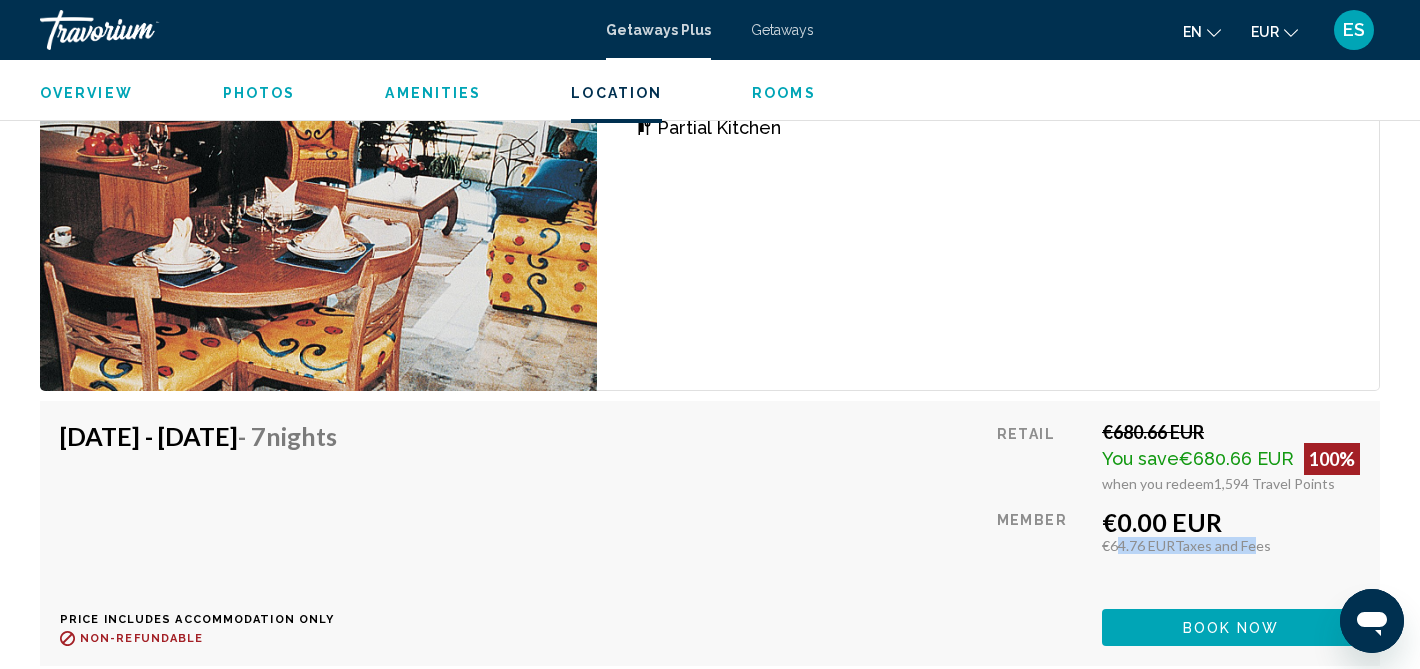 scroll, scrollTop: 2663, scrollLeft: 0, axis: vertical 